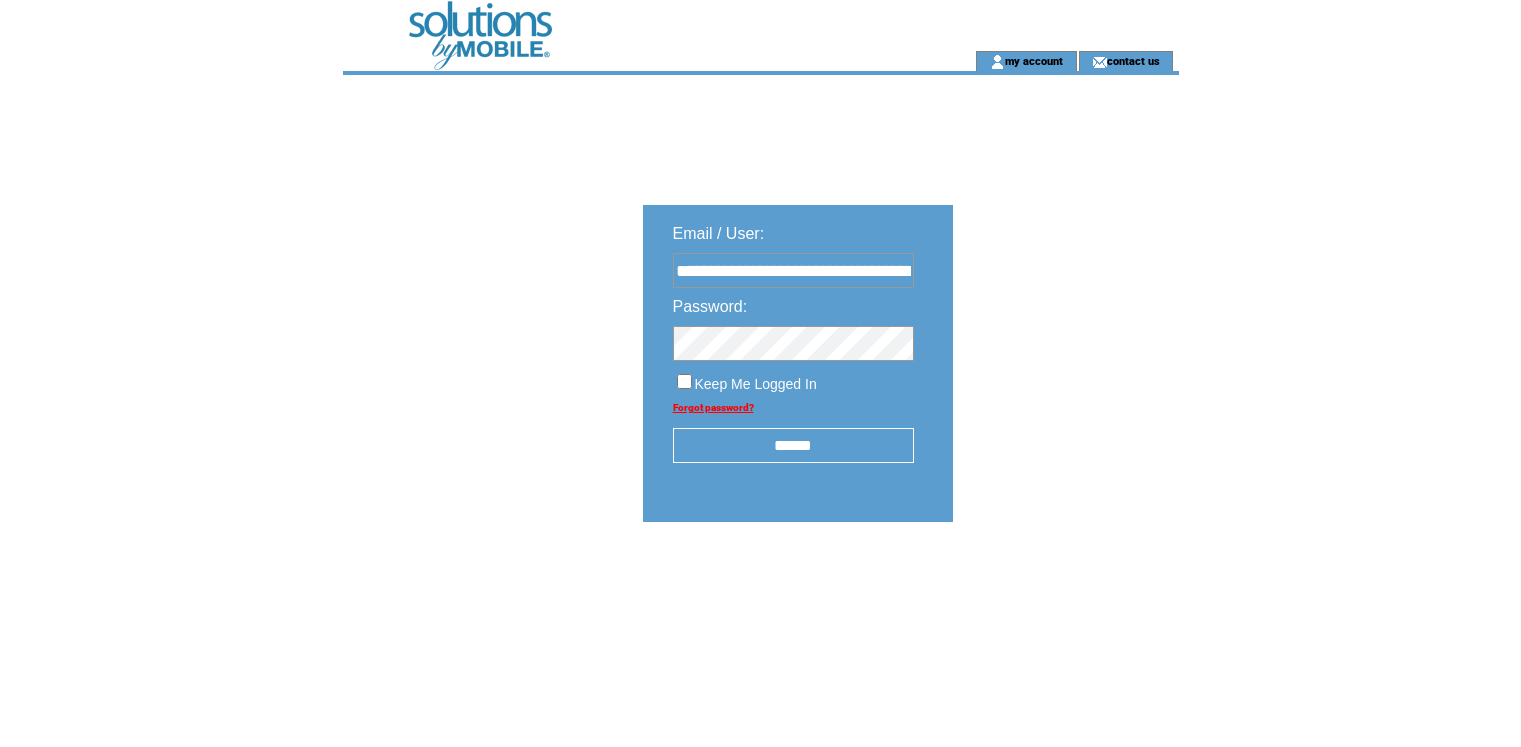 scroll, scrollTop: 0, scrollLeft: 0, axis: both 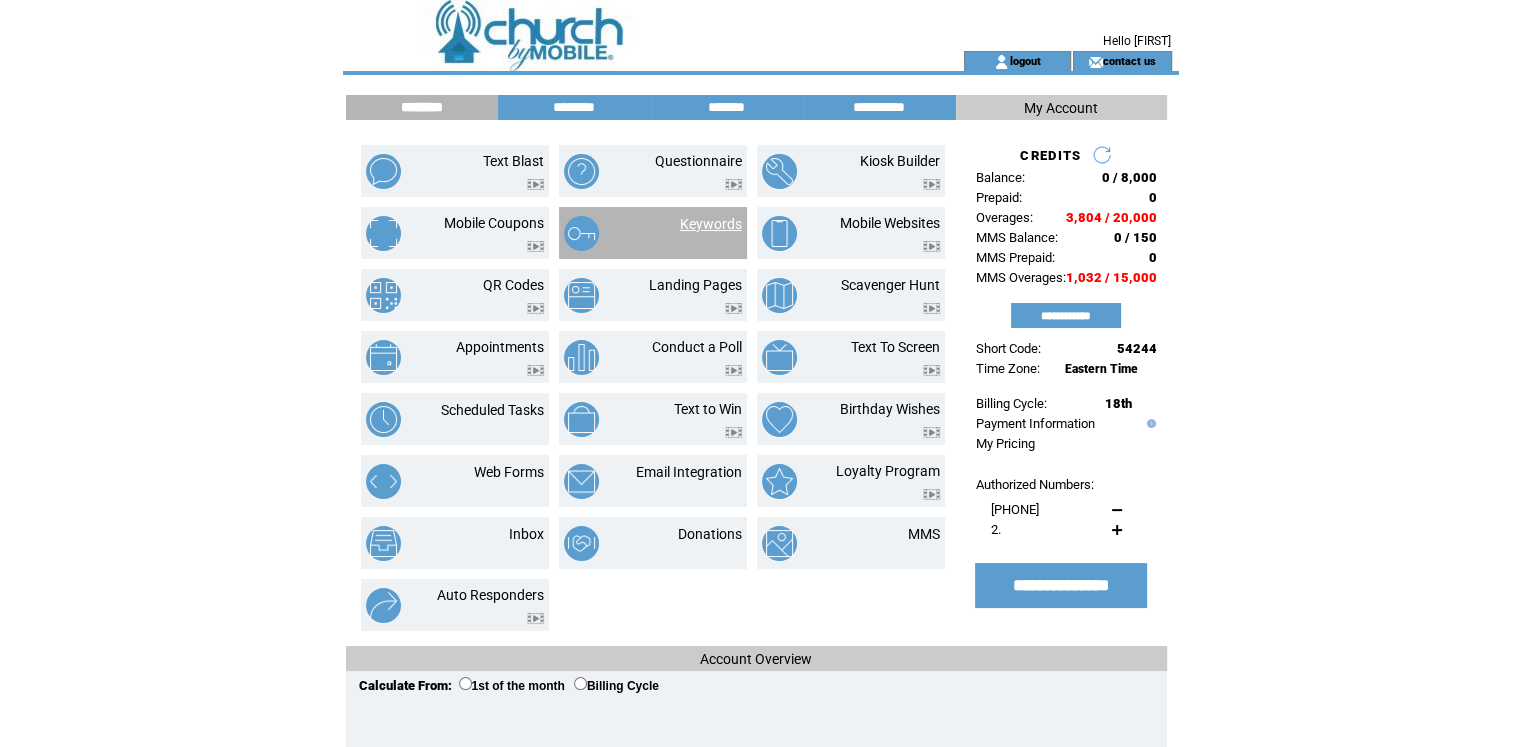 click on "Keywords" at bounding box center [711, 224] 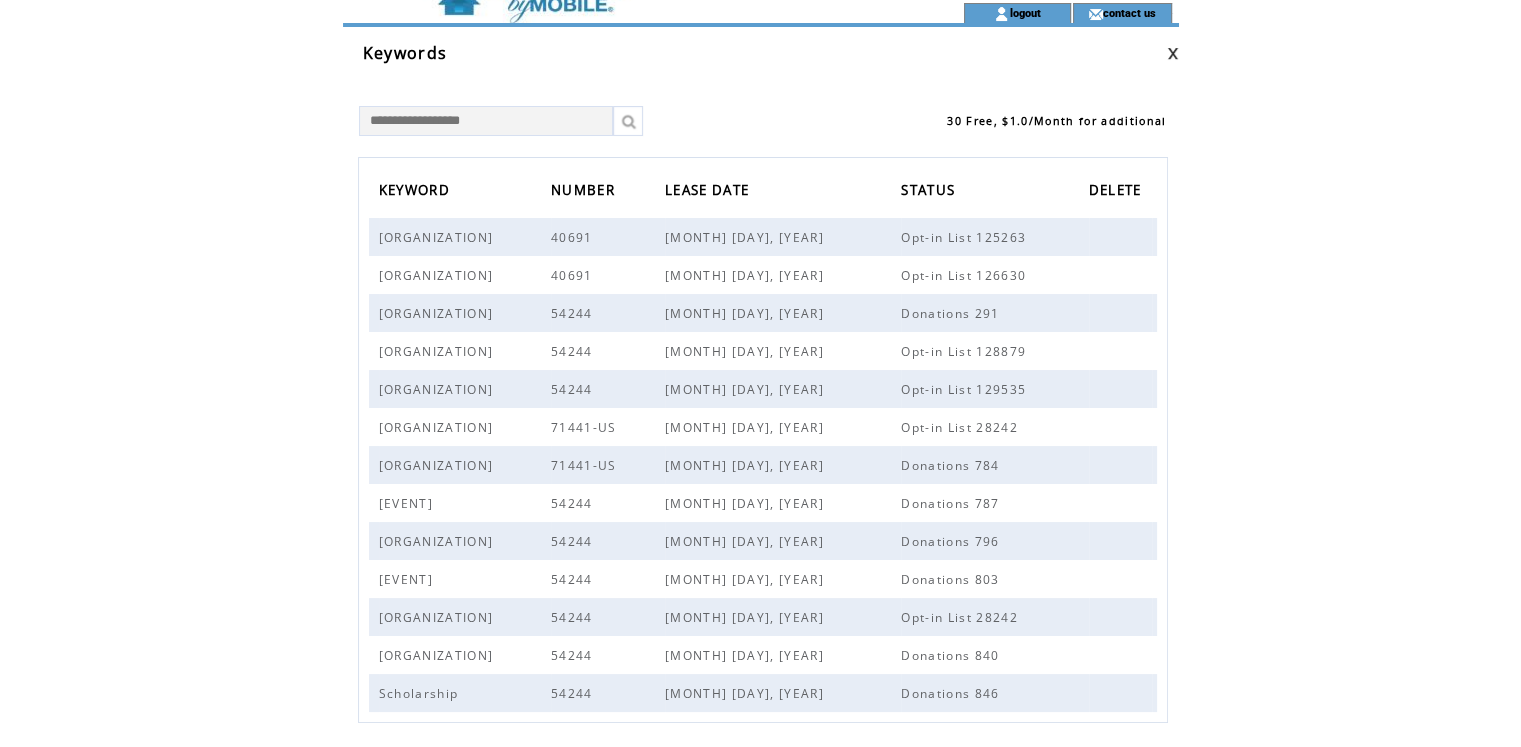 scroll, scrollTop: 0, scrollLeft: 0, axis: both 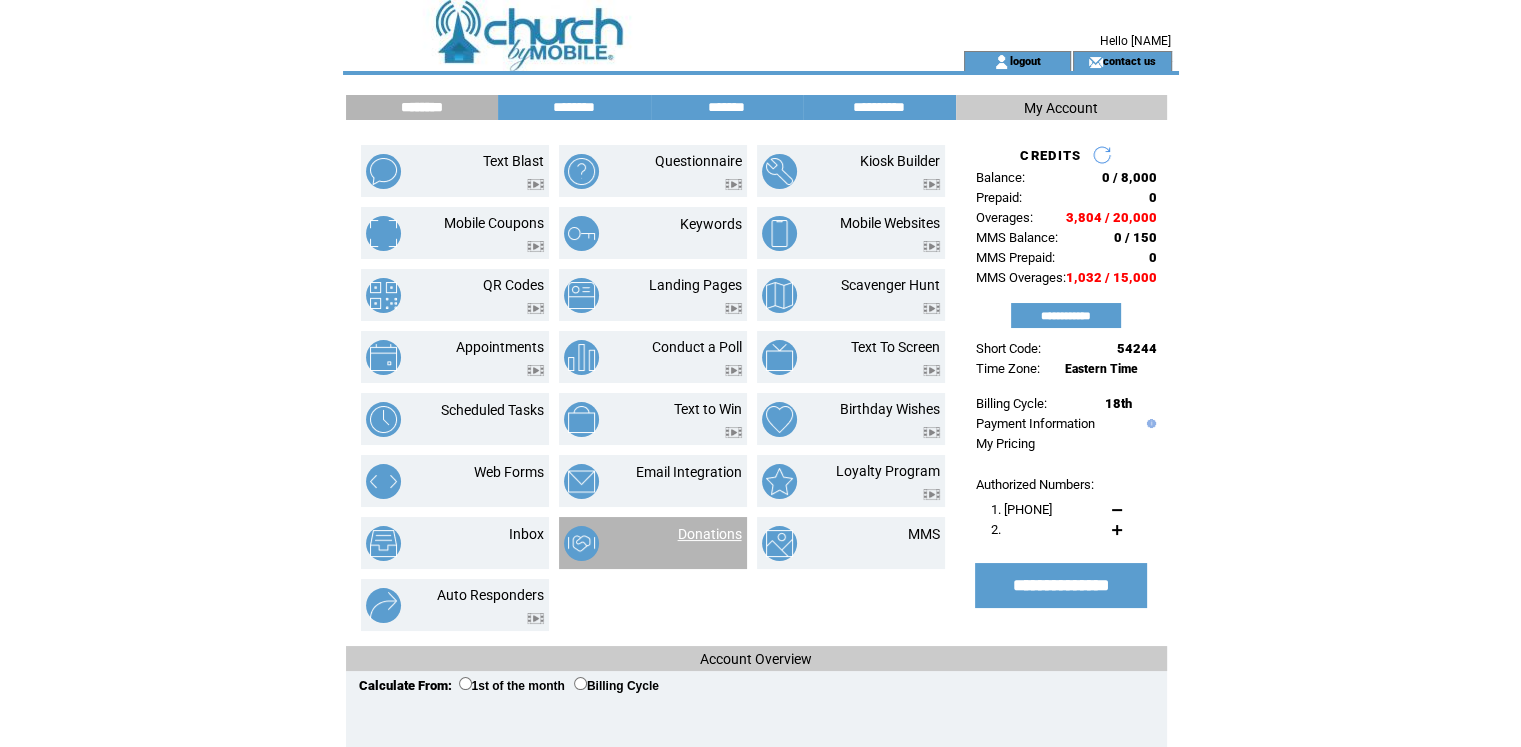 click on "Donations" at bounding box center (710, 534) 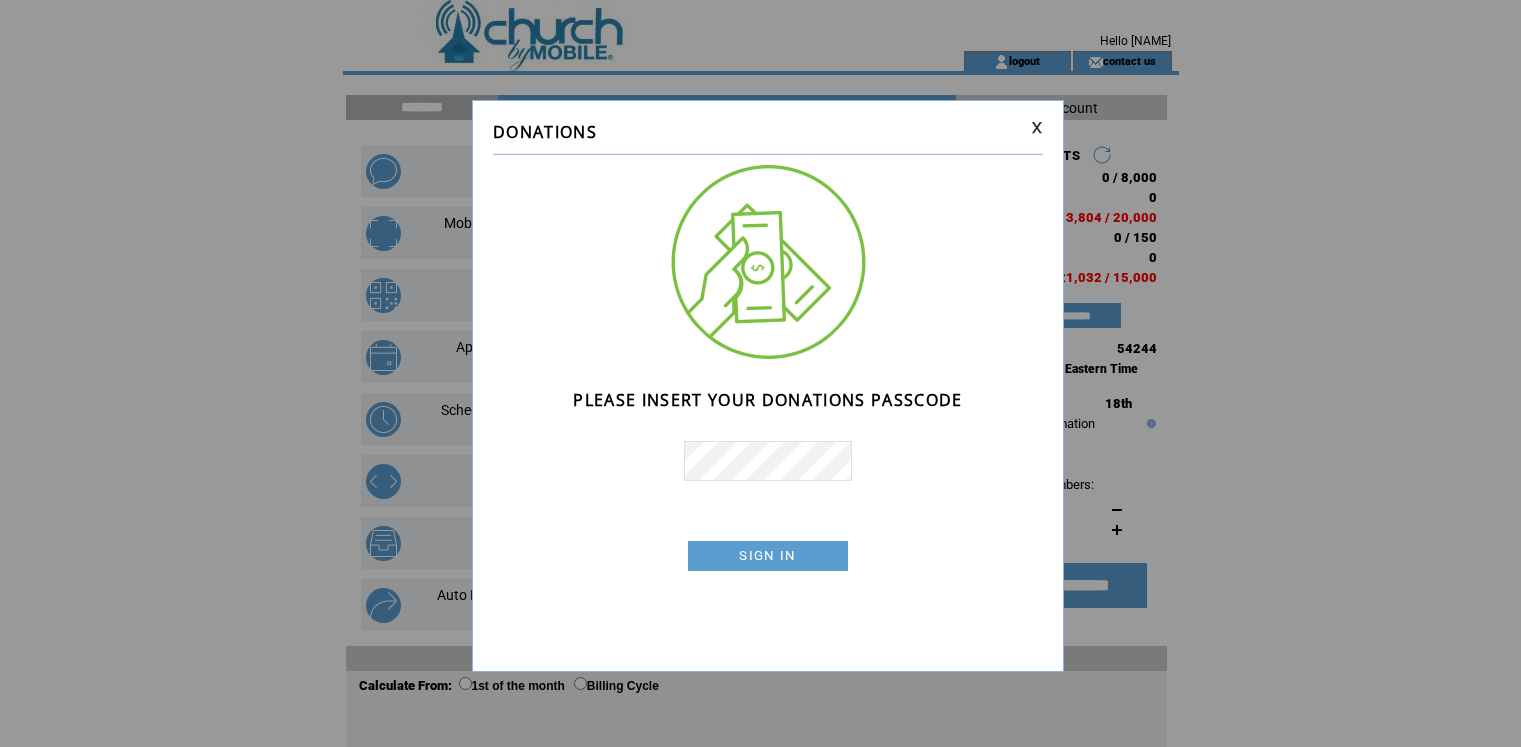 scroll, scrollTop: 0, scrollLeft: 0, axis: both 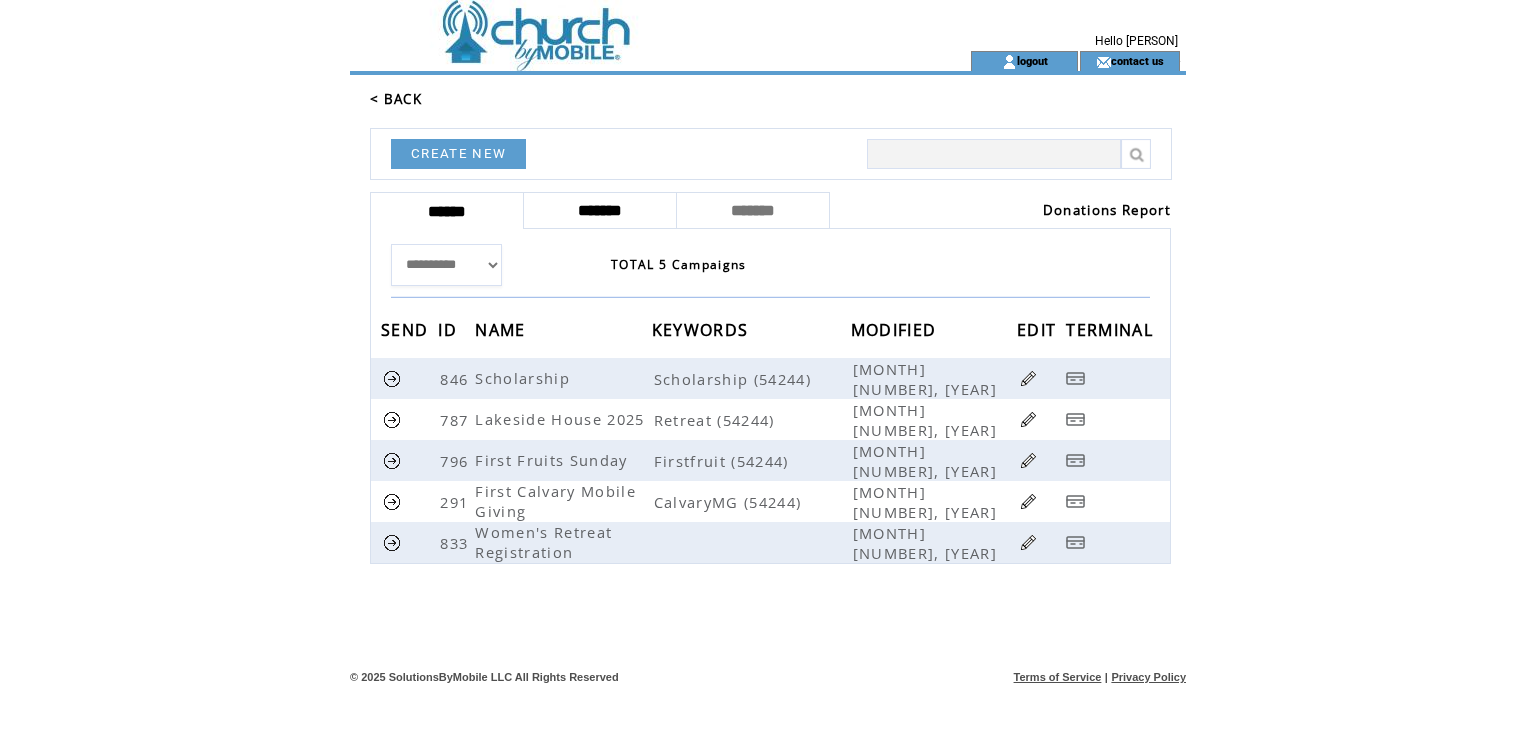 click on "*******" at bounding box center (600, 210) 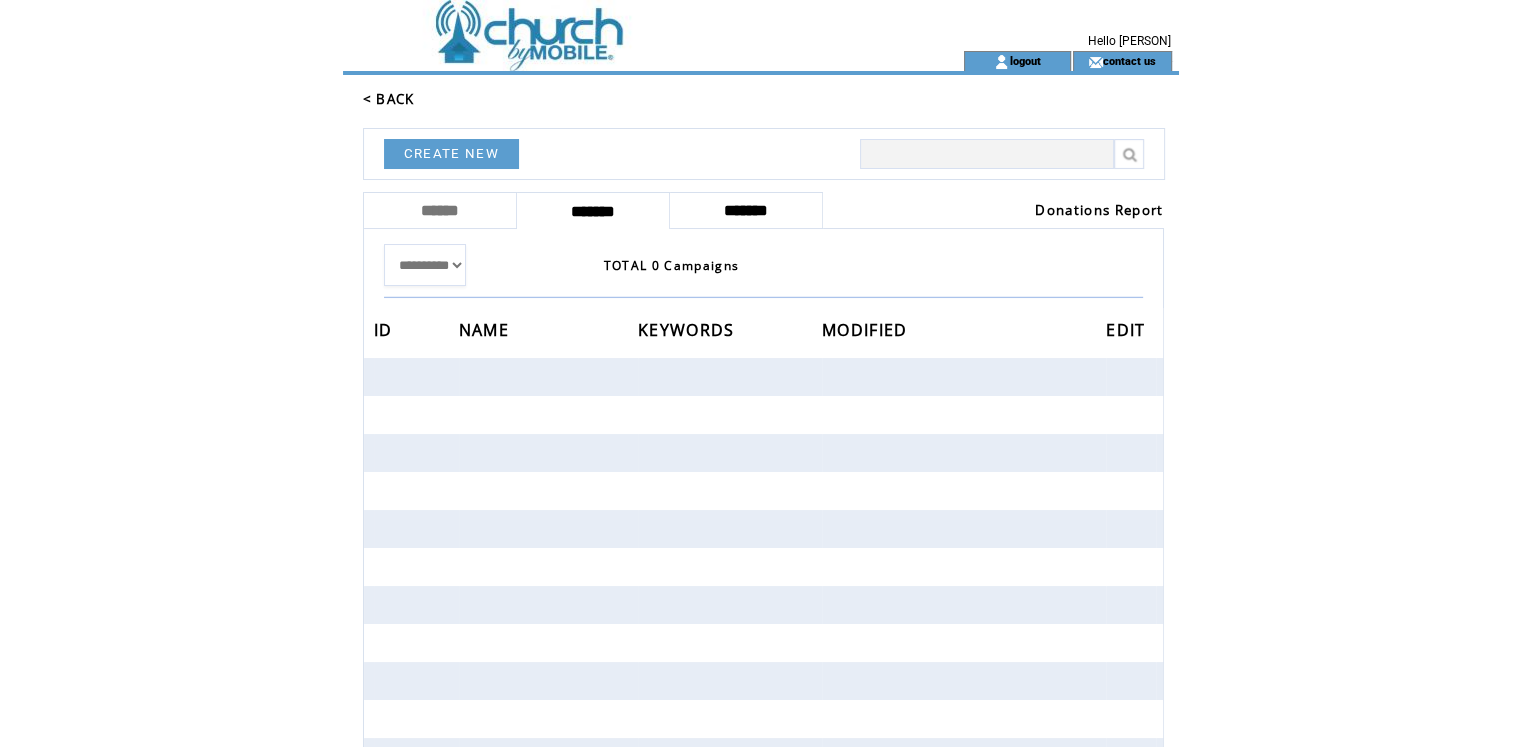 click on "*******" at bounding box center (746, 210) 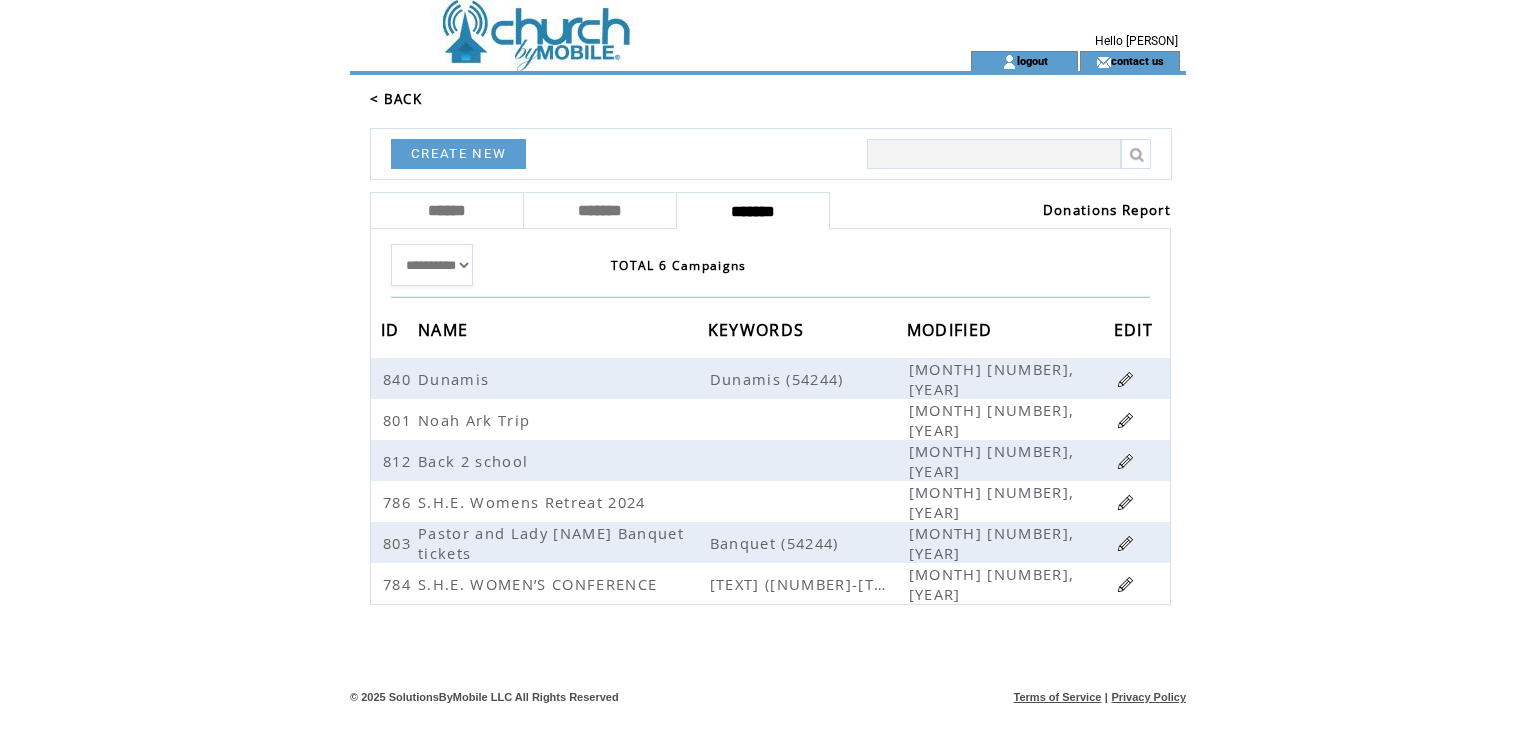 click on "< BACK" at bounding box center [396, 99] 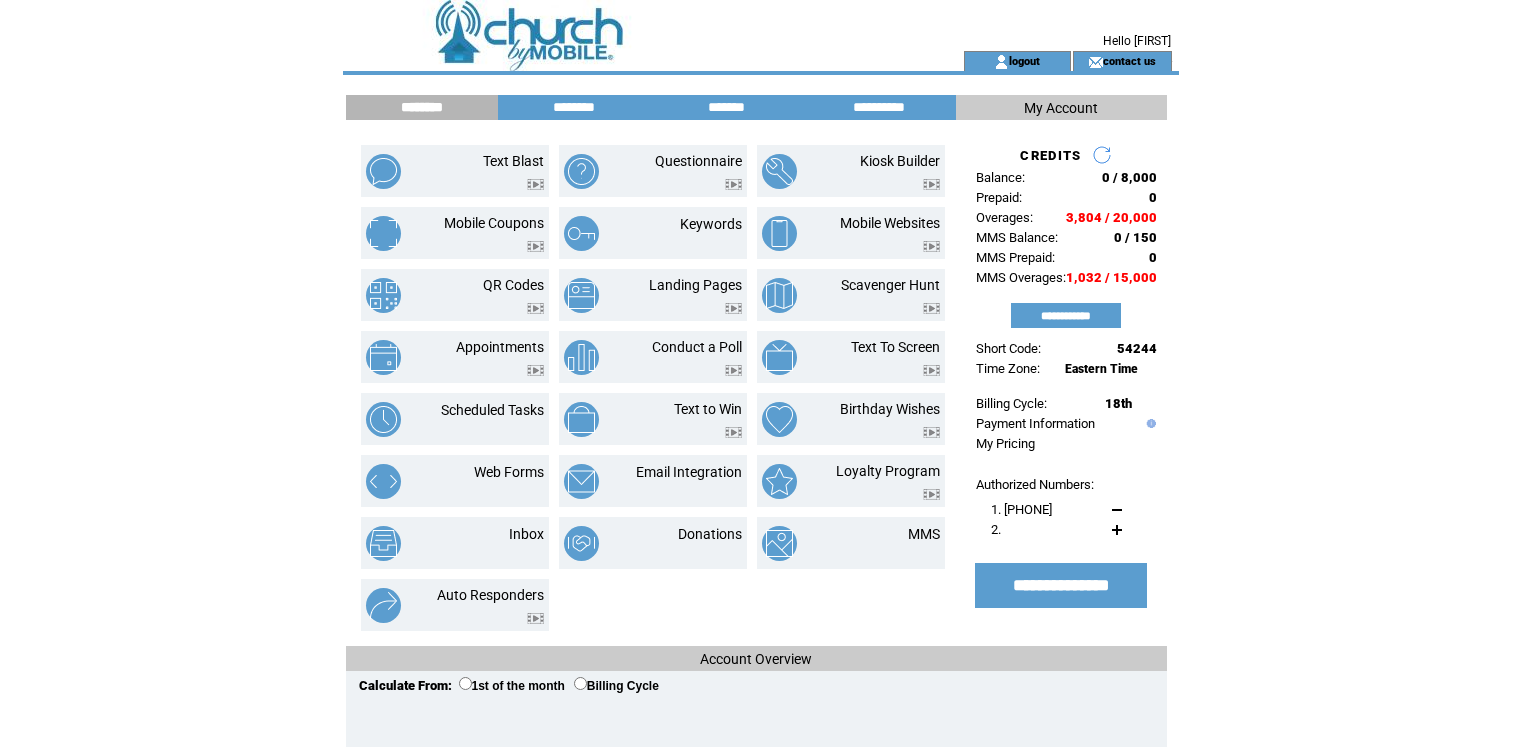 scroll, scrollTop: 0, scrollLeft: 0, axis: both 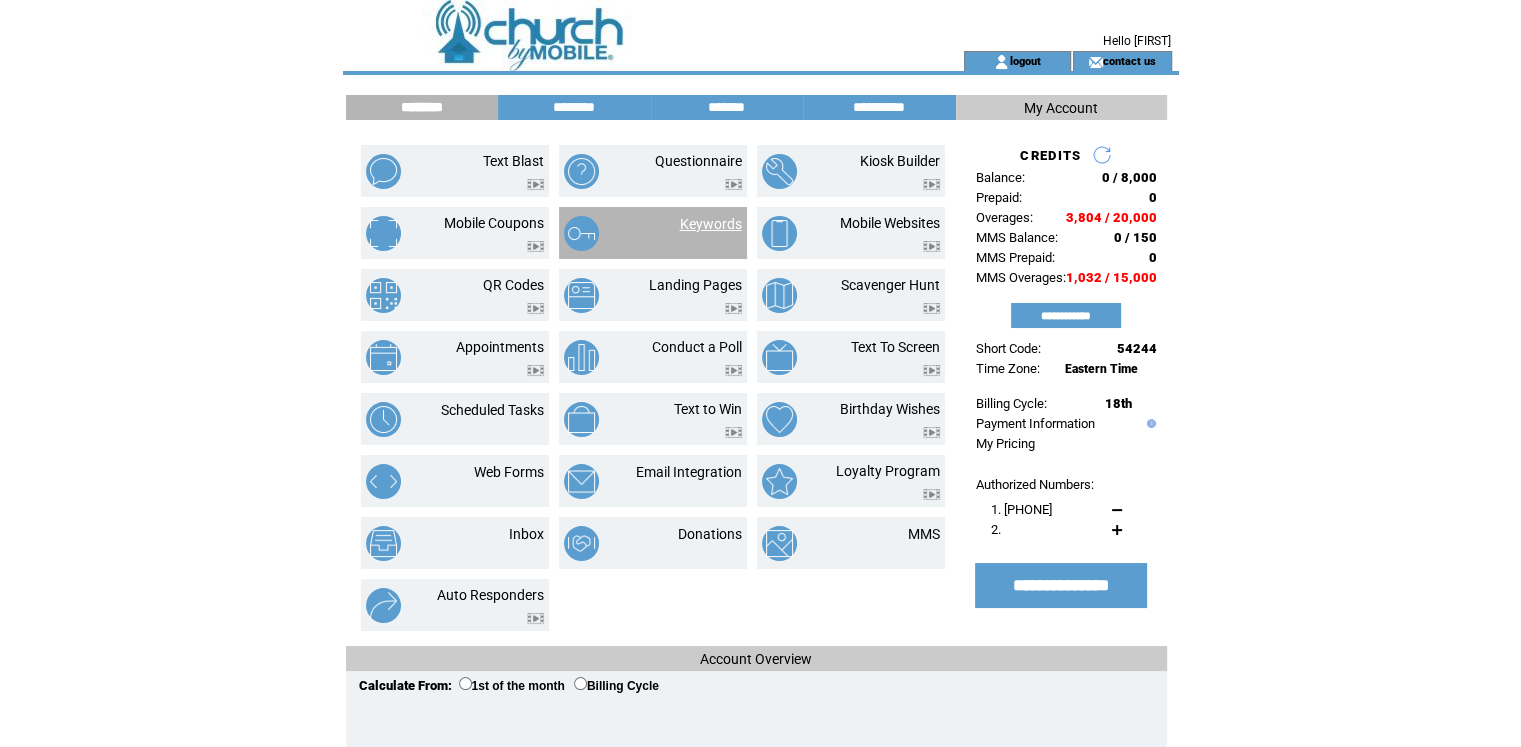 click on "Keywords" at bounding box center [711, 224] 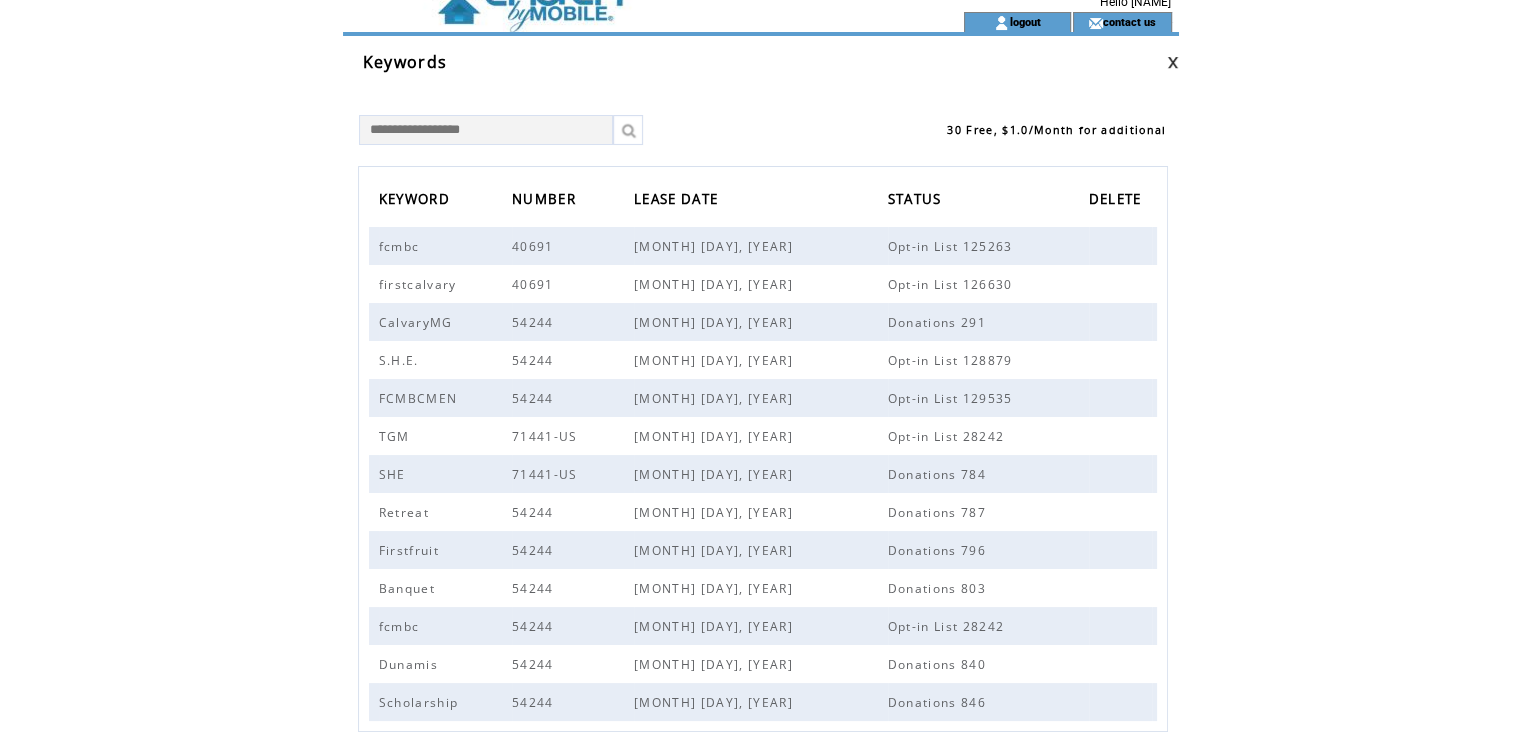 scroll, scrollTop: 0, scrollLeft: 0, axis: both 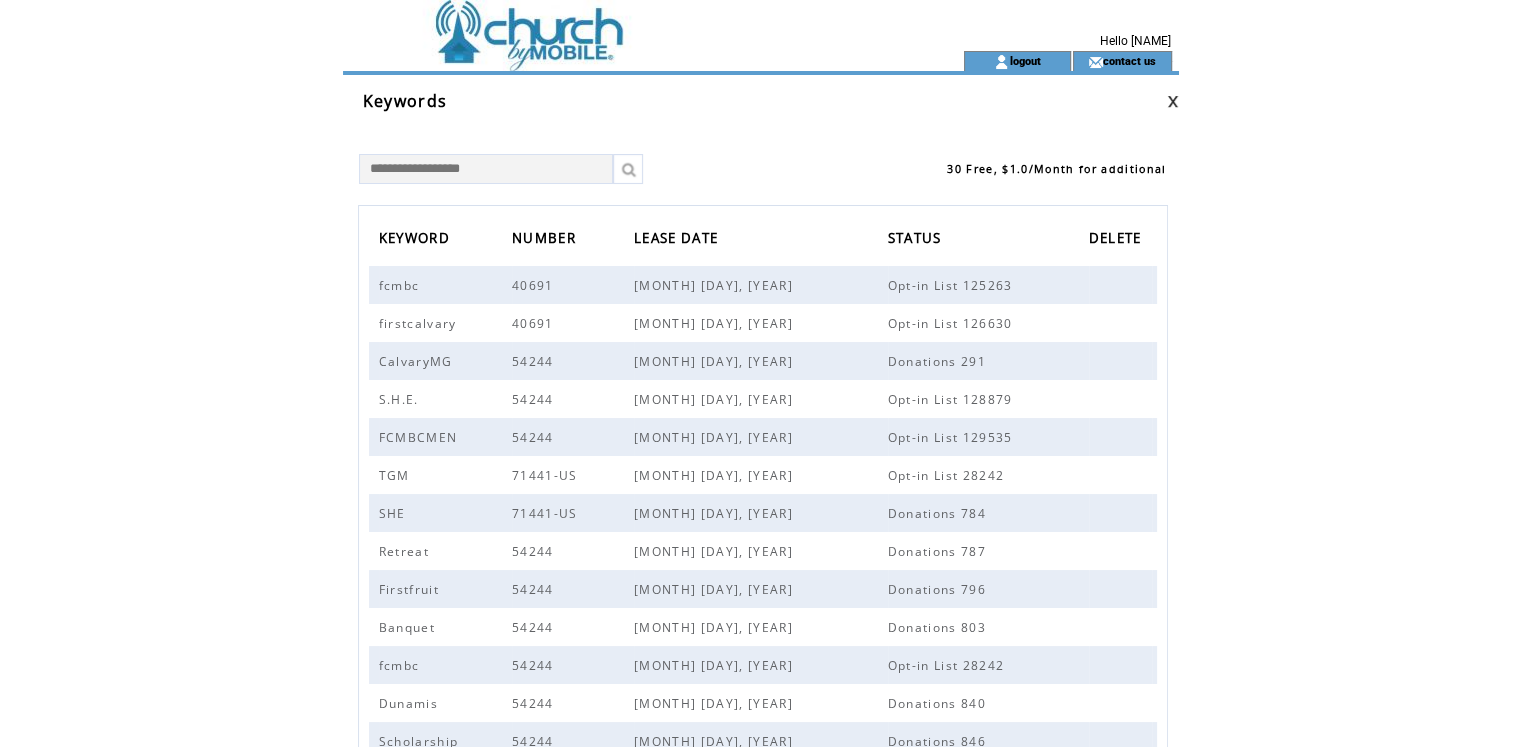 click at bounding box center (617, 25) 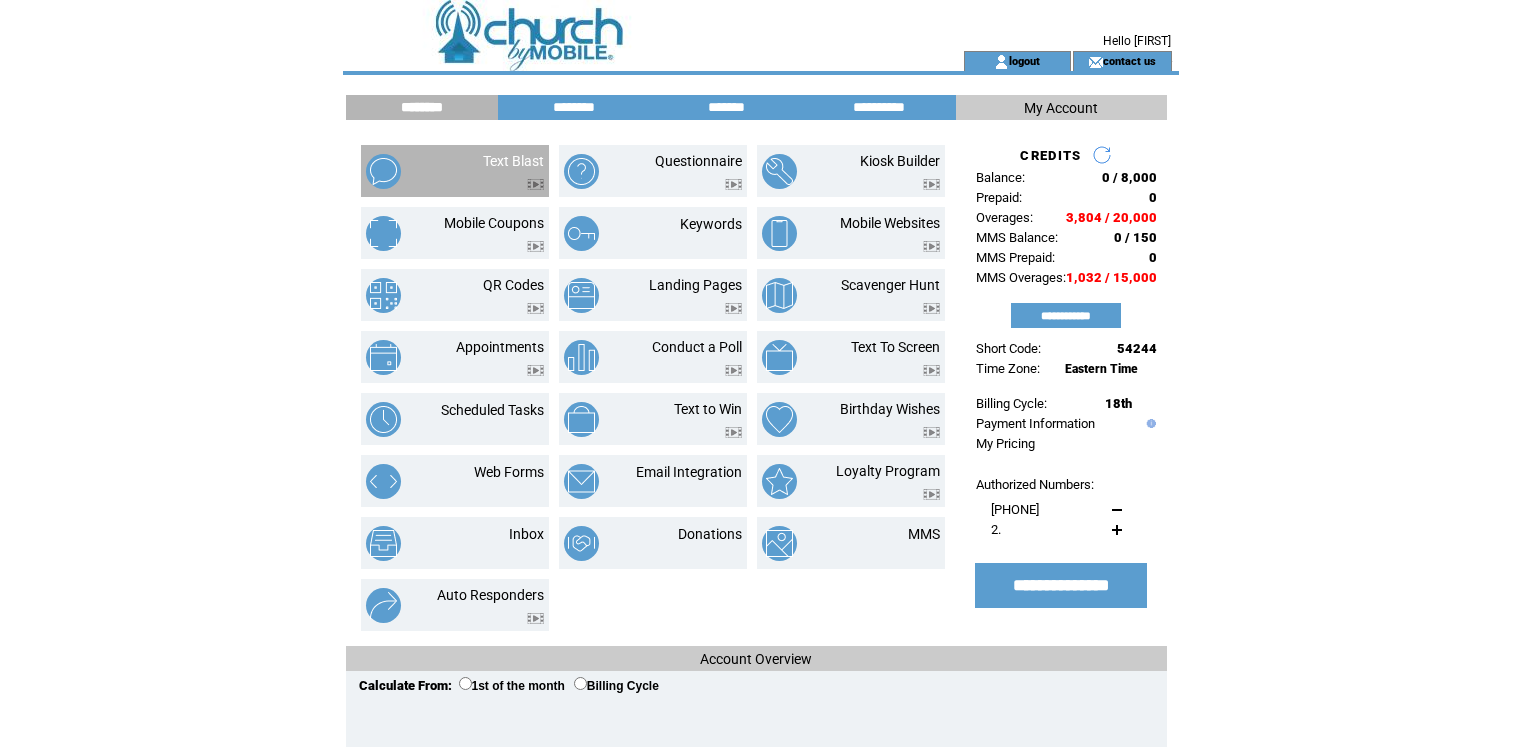 scroll, scrollTop: 0, scrollLeft: 0, axis: both 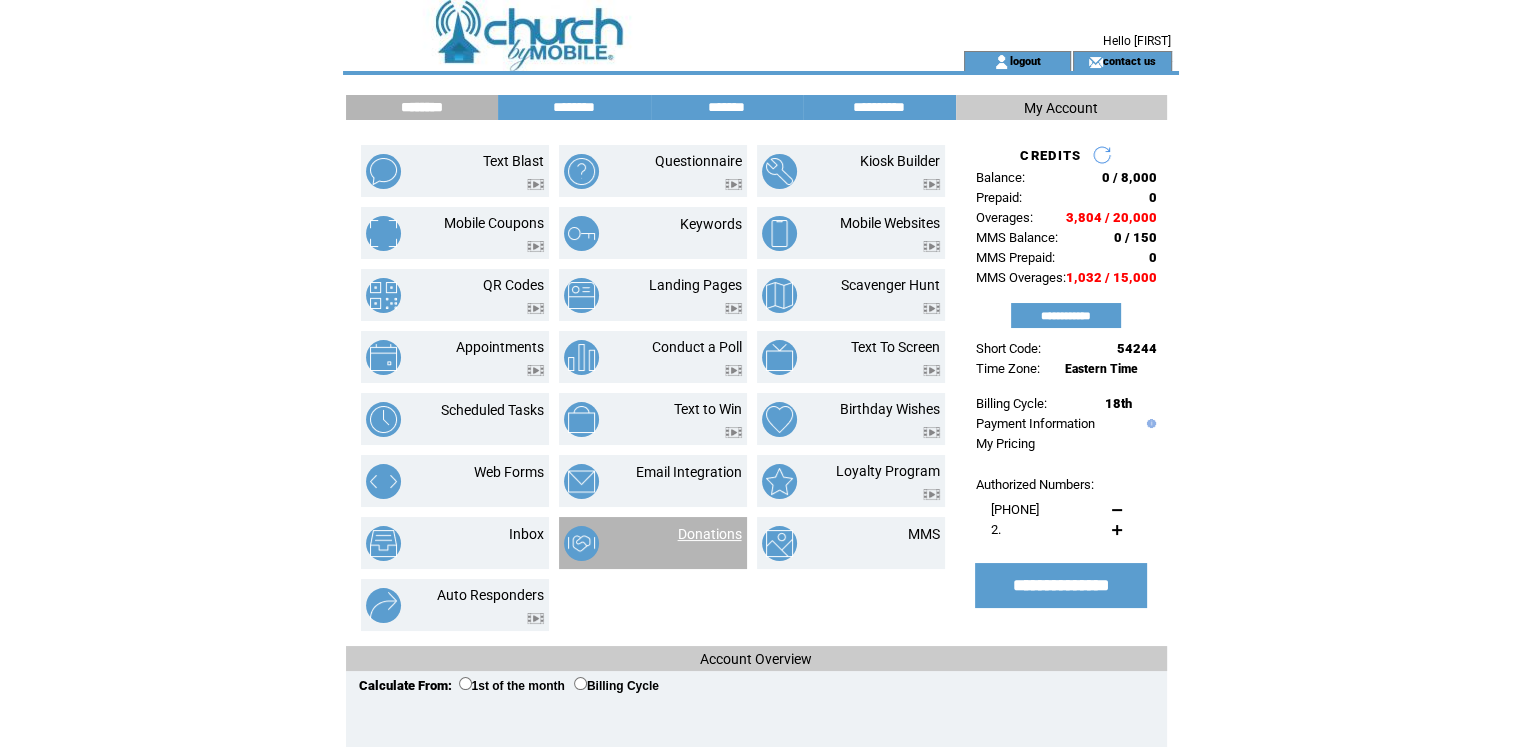 click on "Donations" at bounding box center [710, 534] 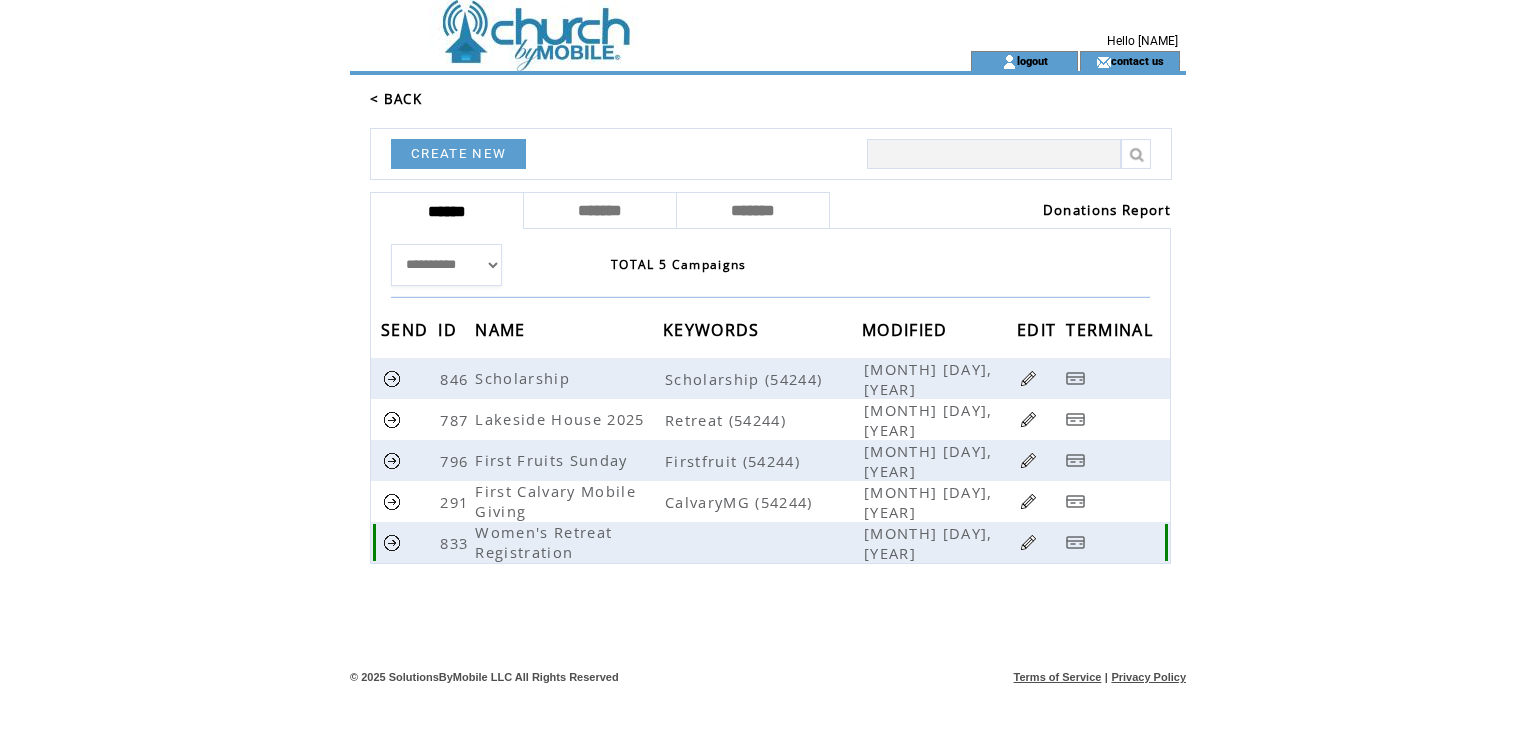 scroll, scrollTop: 0, scrollLeft: 0, axis: both 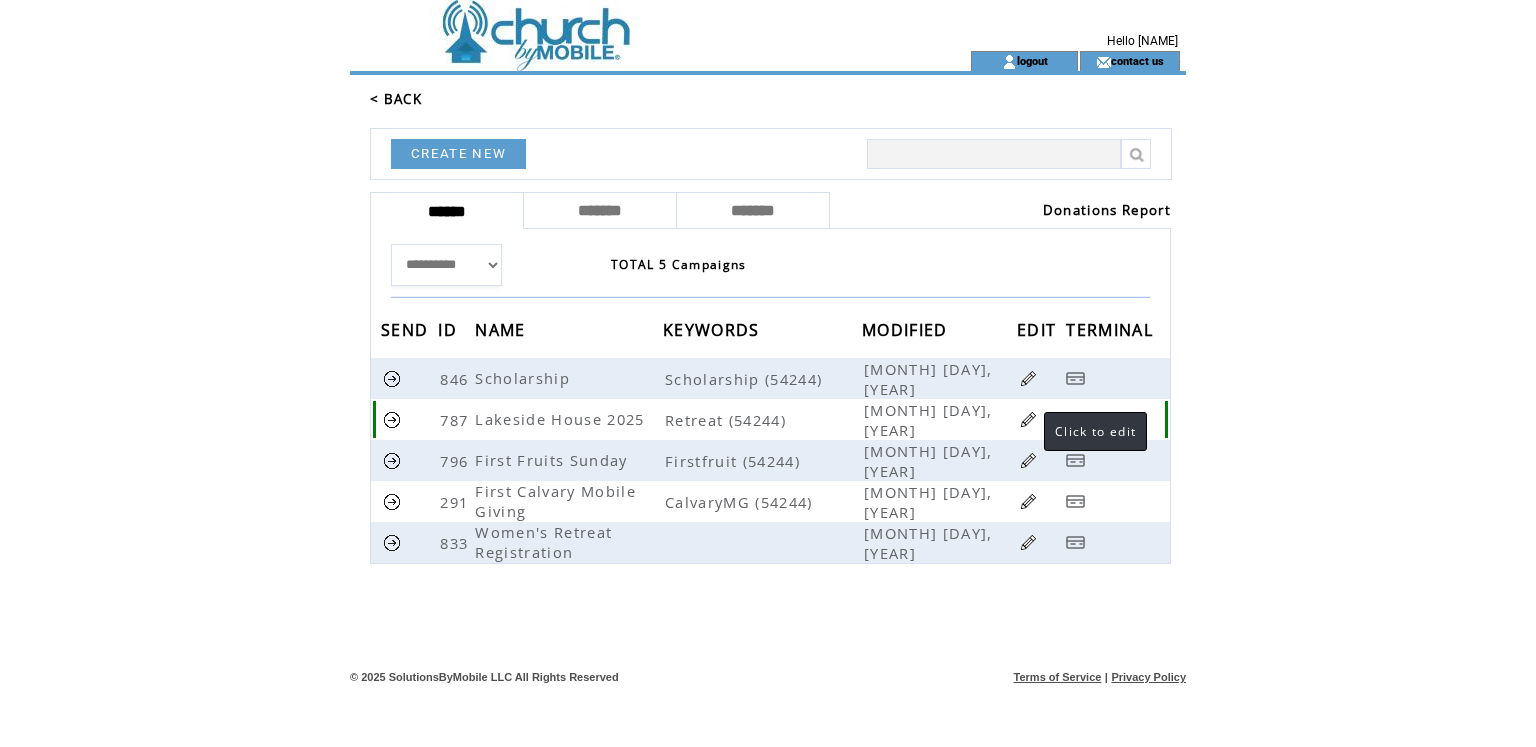 click at bounding box center [1028, 419] 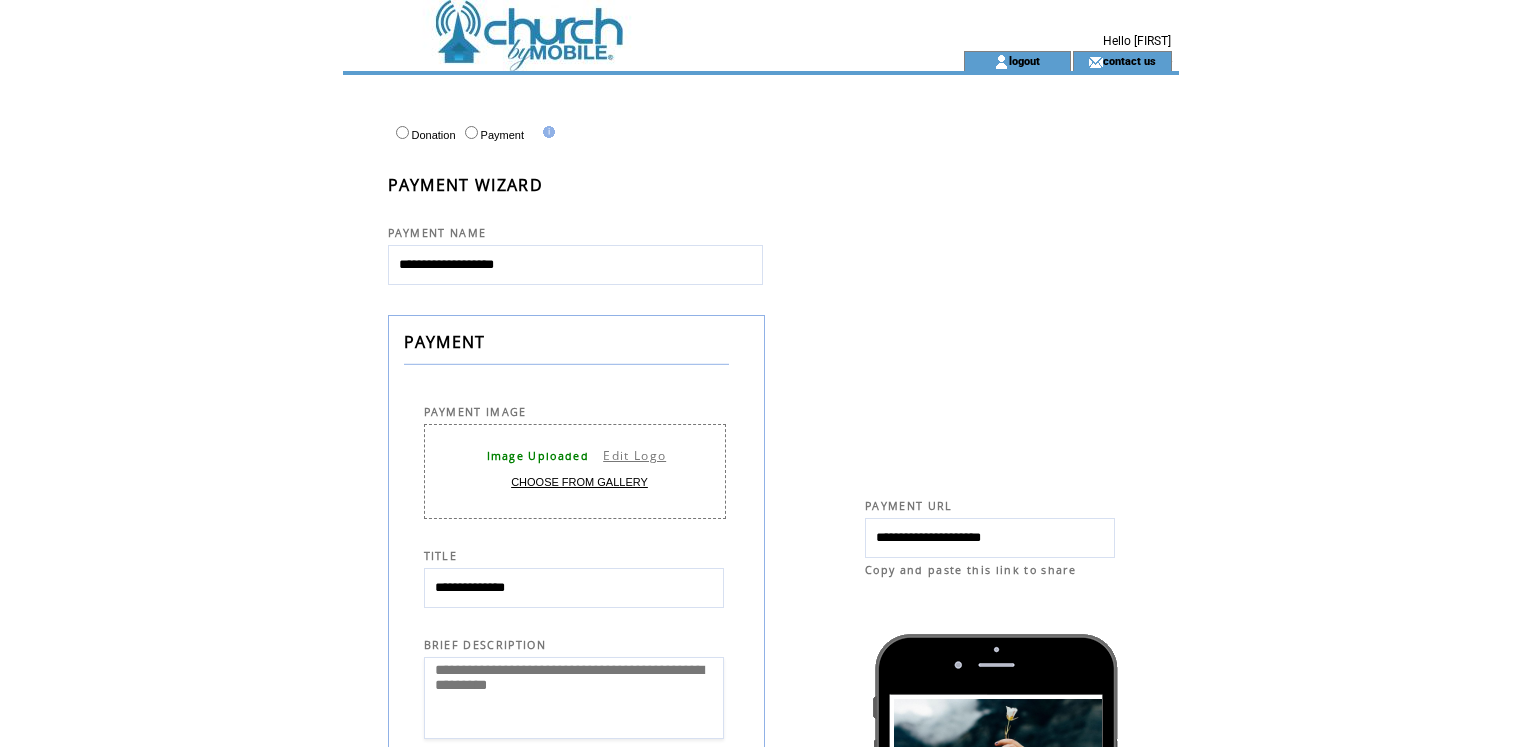 select 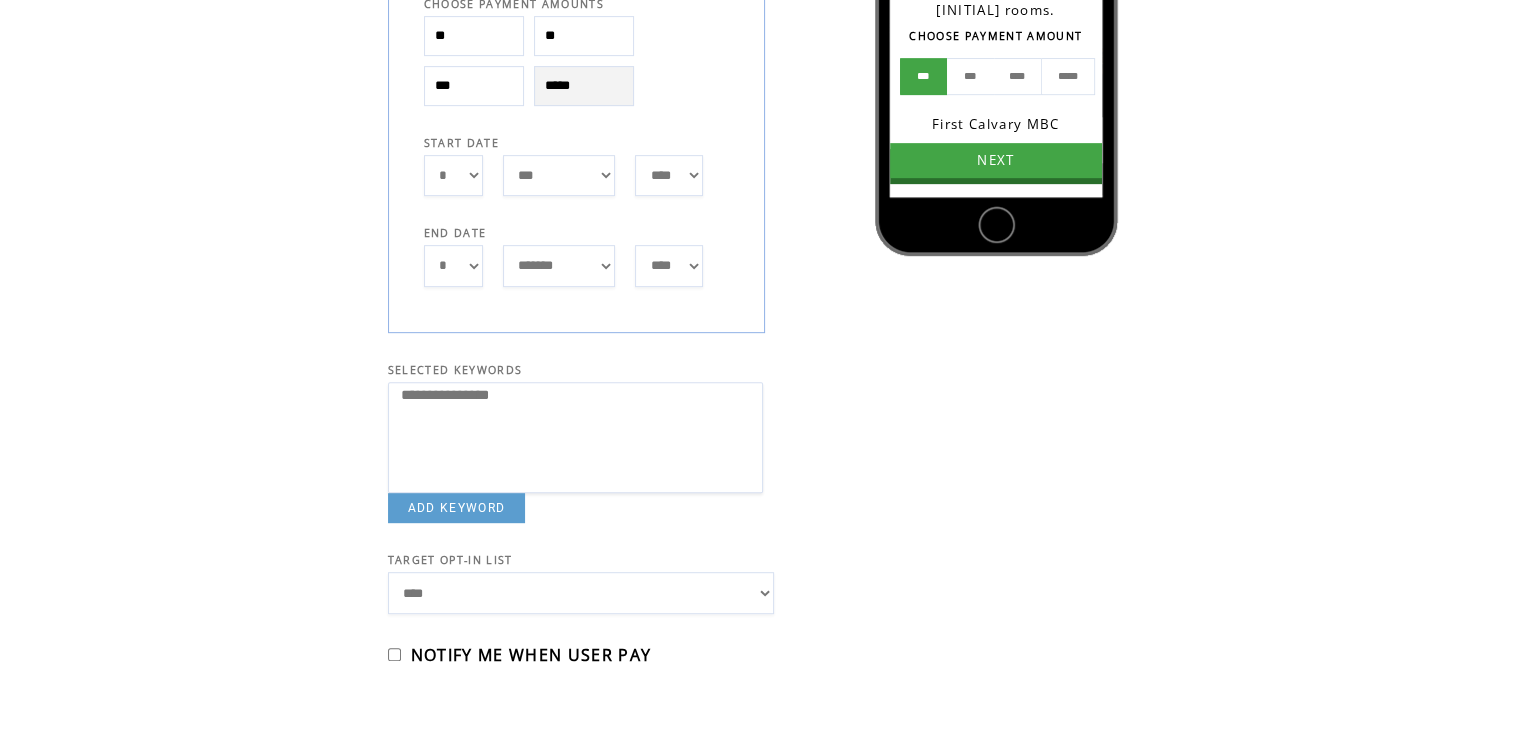 scroll, scrollTop: 1000, scrollLeft: 0, axis: vertical 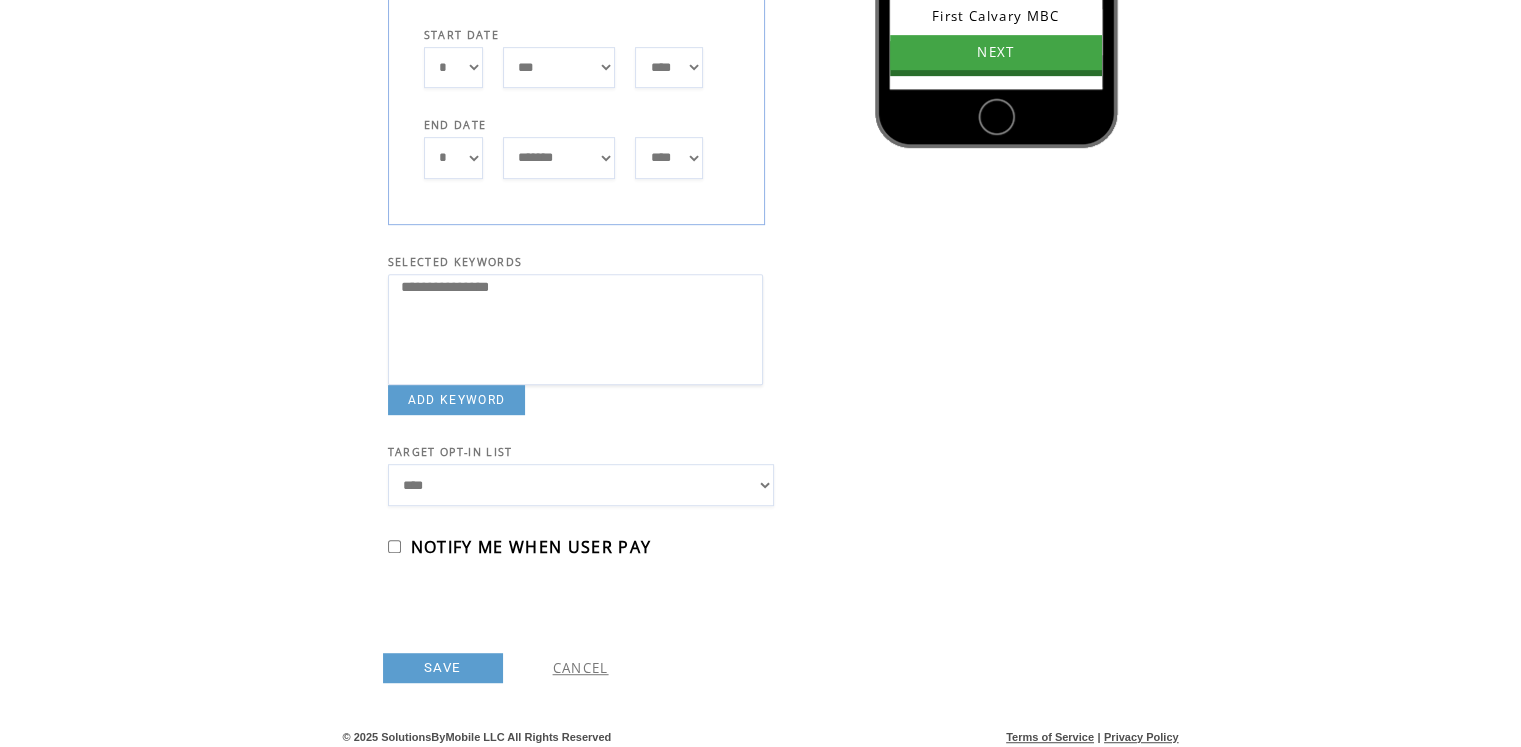 click on "**********" at bounding box center (581, 485) 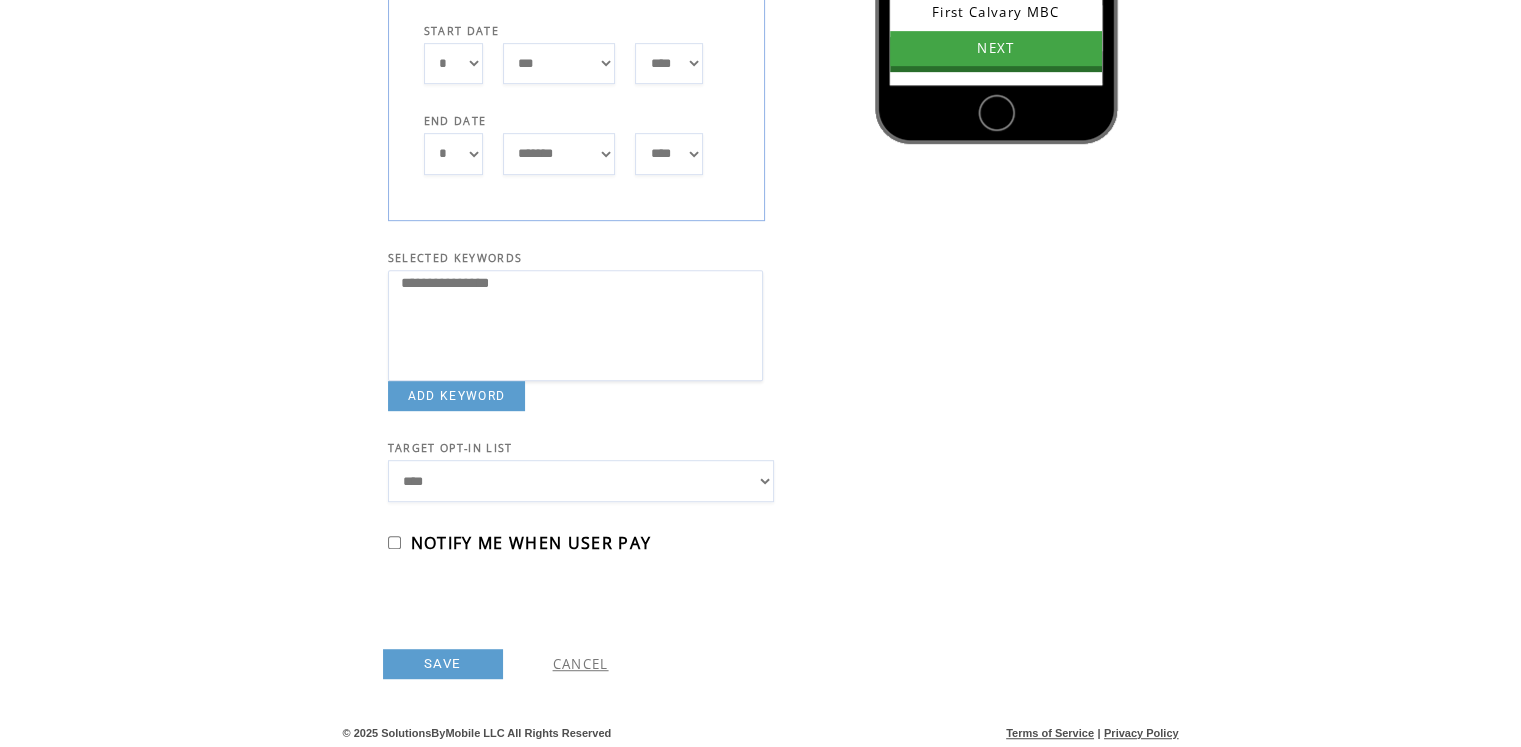 scroll, scrollTop: 1004, scrollLeft: 0, axis: vertical 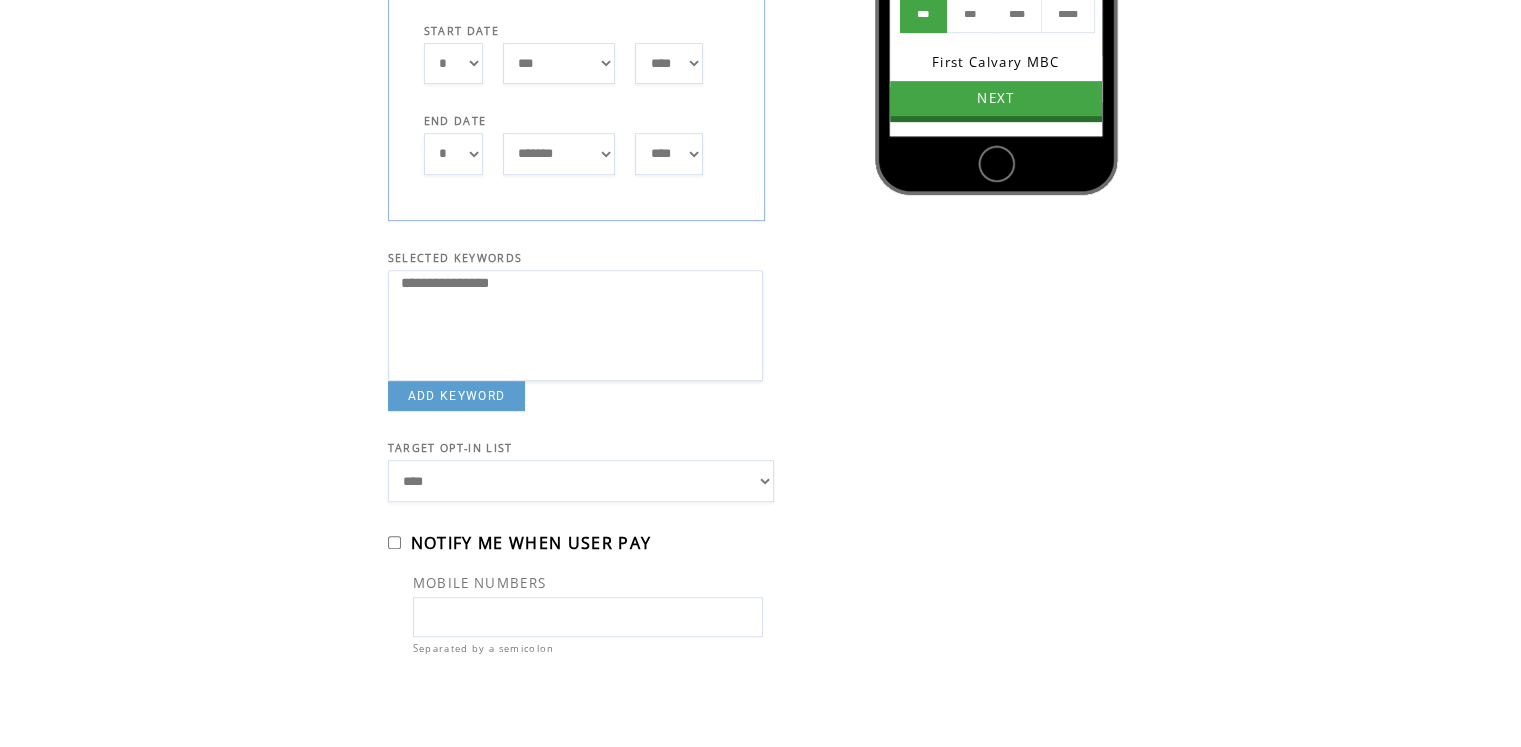 click at bounding box center [588, 617] 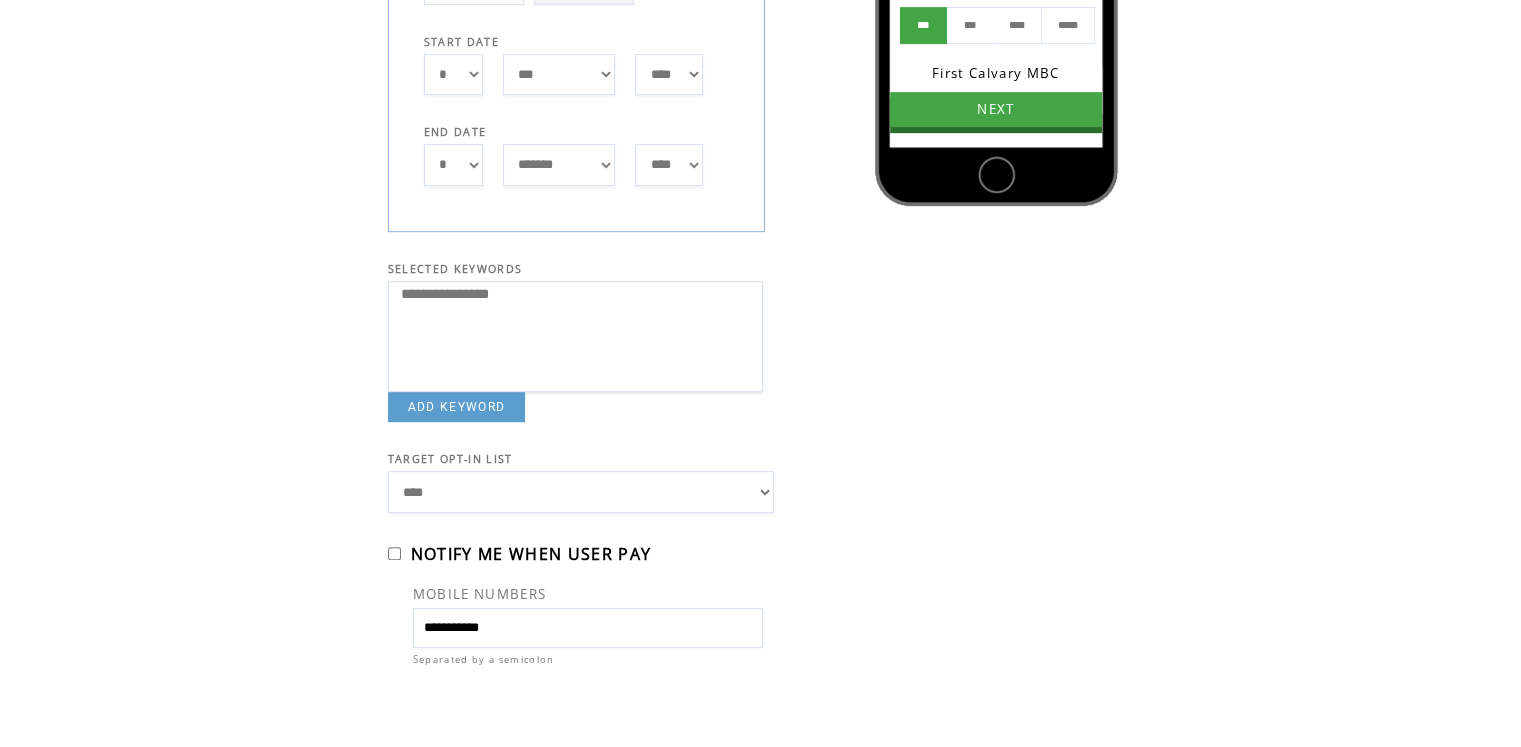 scroll, scrollTop: 1104, scrollLeft: 0, axis: vertical 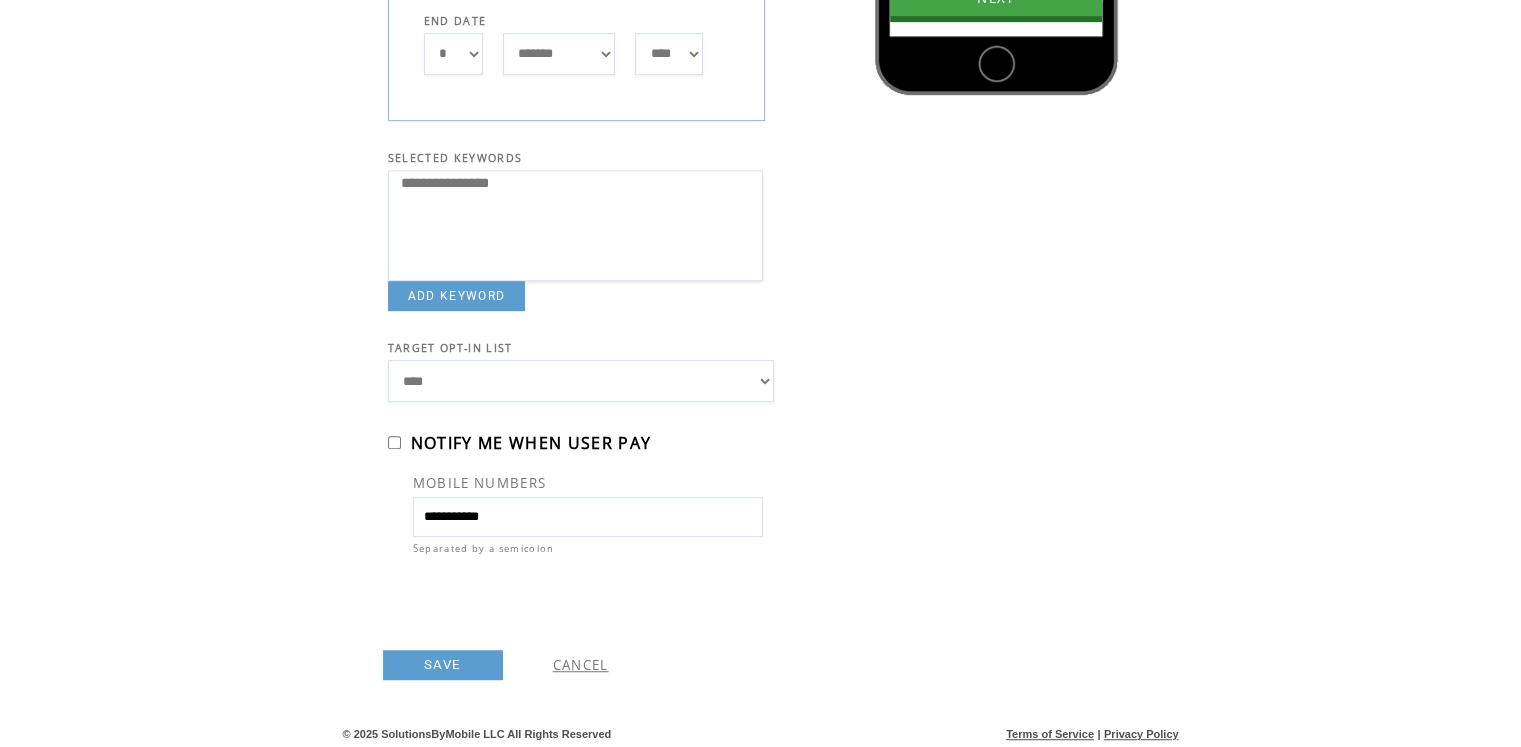click on "SAVE" at bounding box center [443, 665] 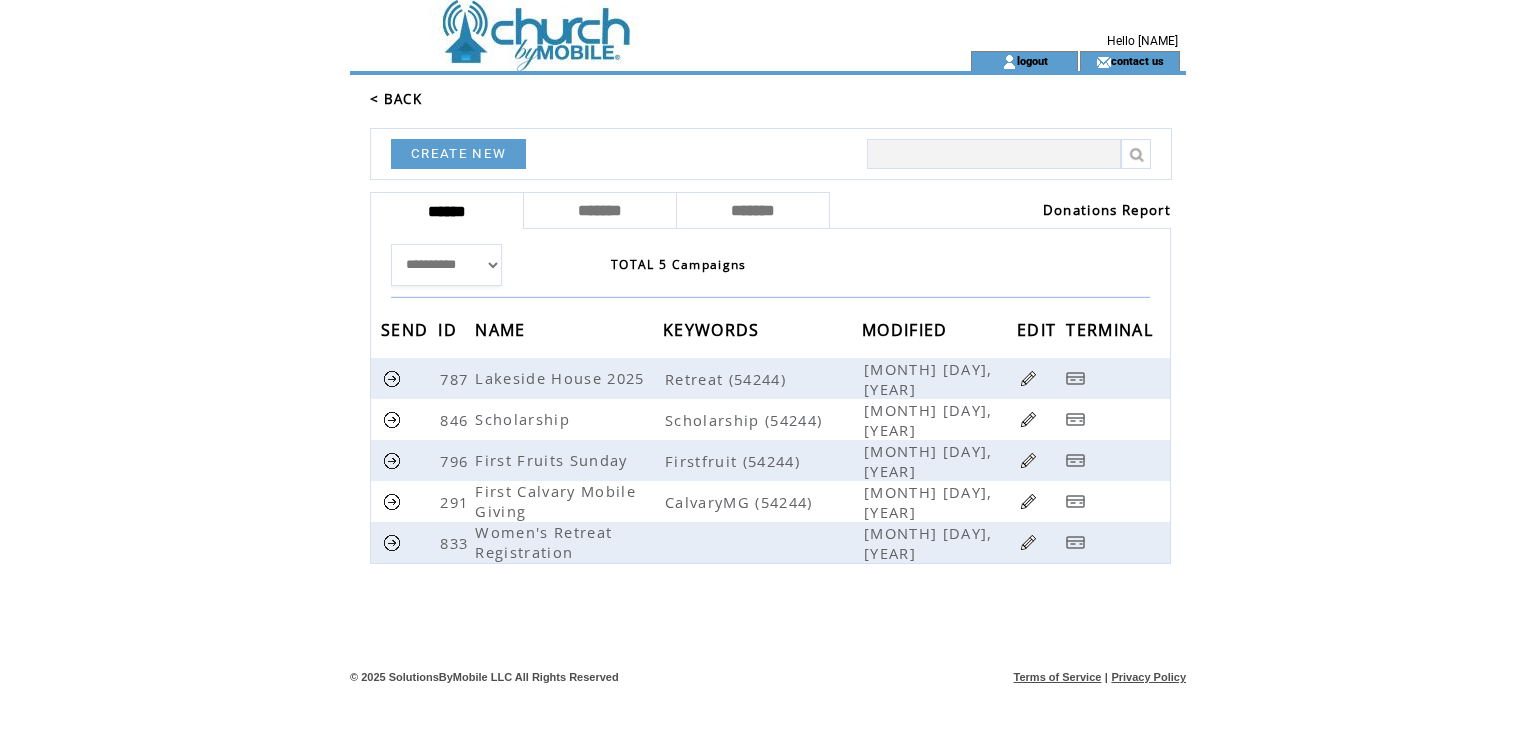 scroll, scrollTop: 0, scrollLeft: 0, axis: both 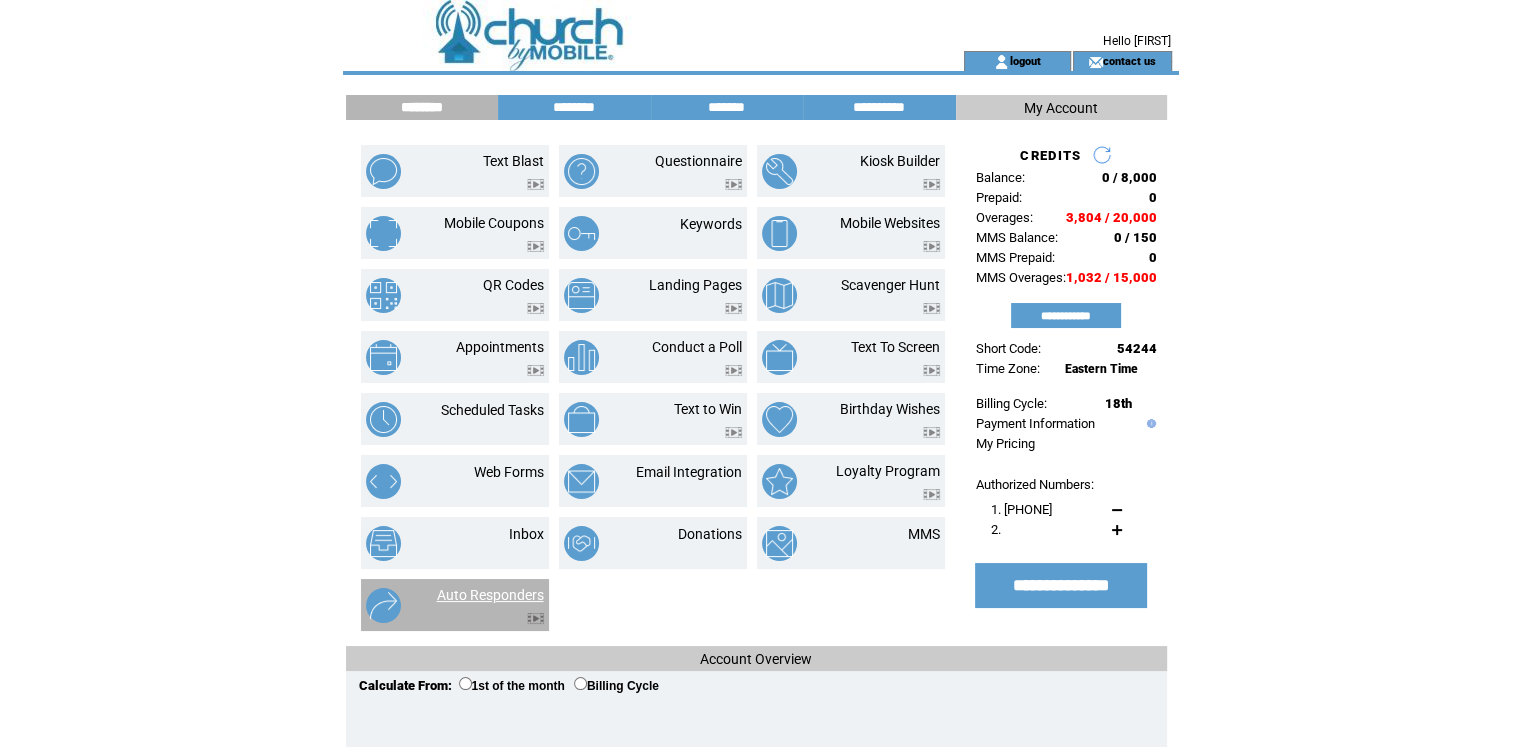 click on "Auto Responders" at bounding box center (490, 595) 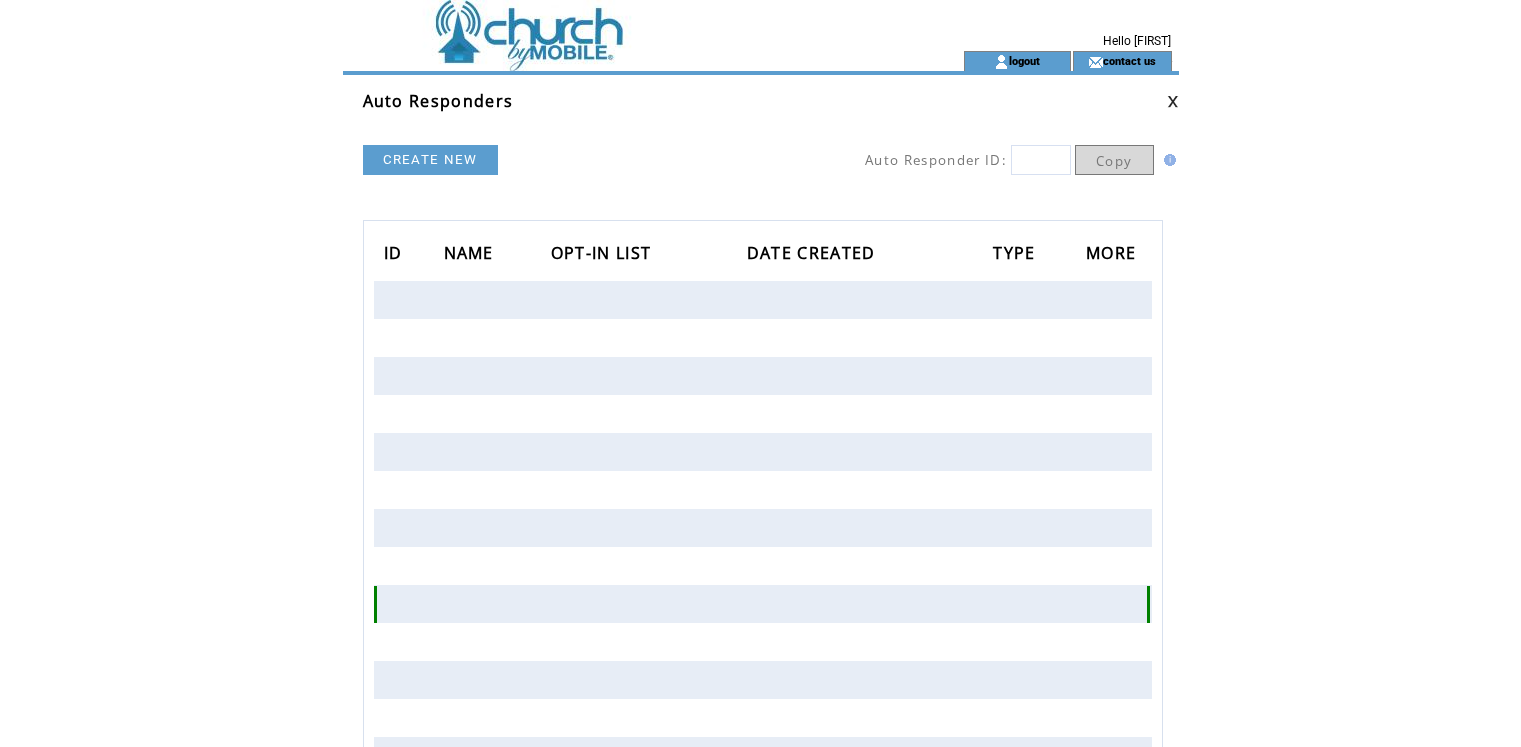scroll, scrollTop: 0, scrollLeft: 0, axis: both 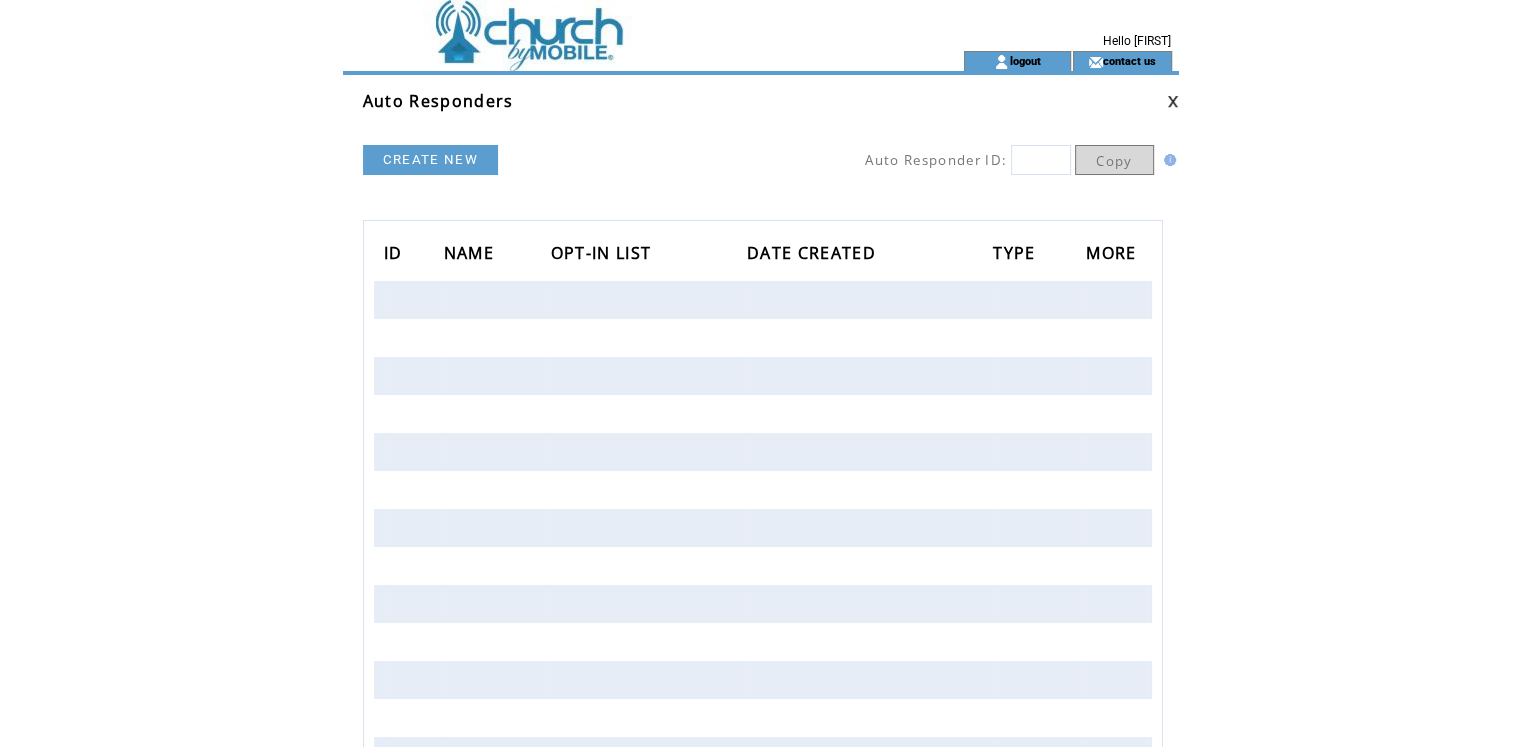 click at bounding box center [617, 25] 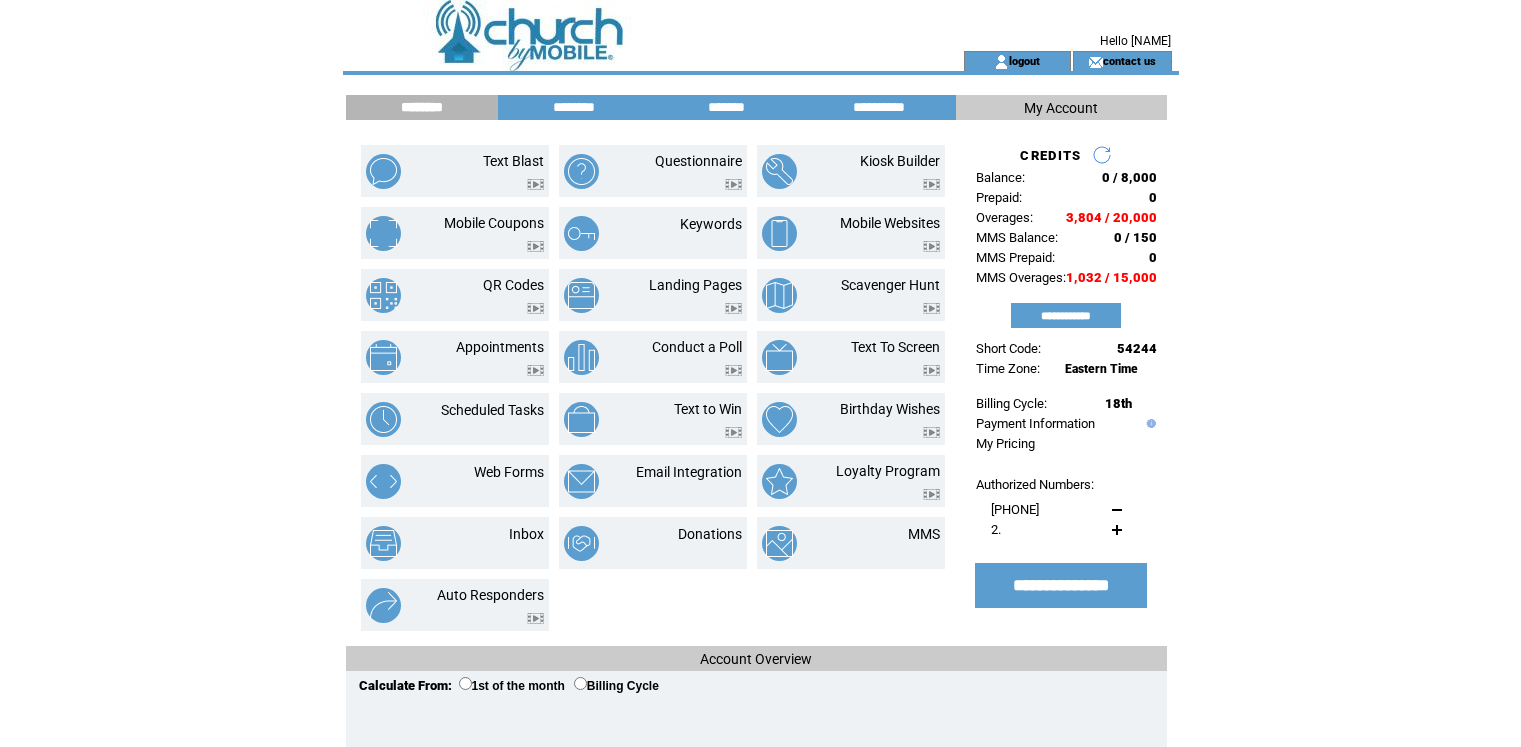 scroll, scrollTop: 0, scrollLeft: 0, axis: both 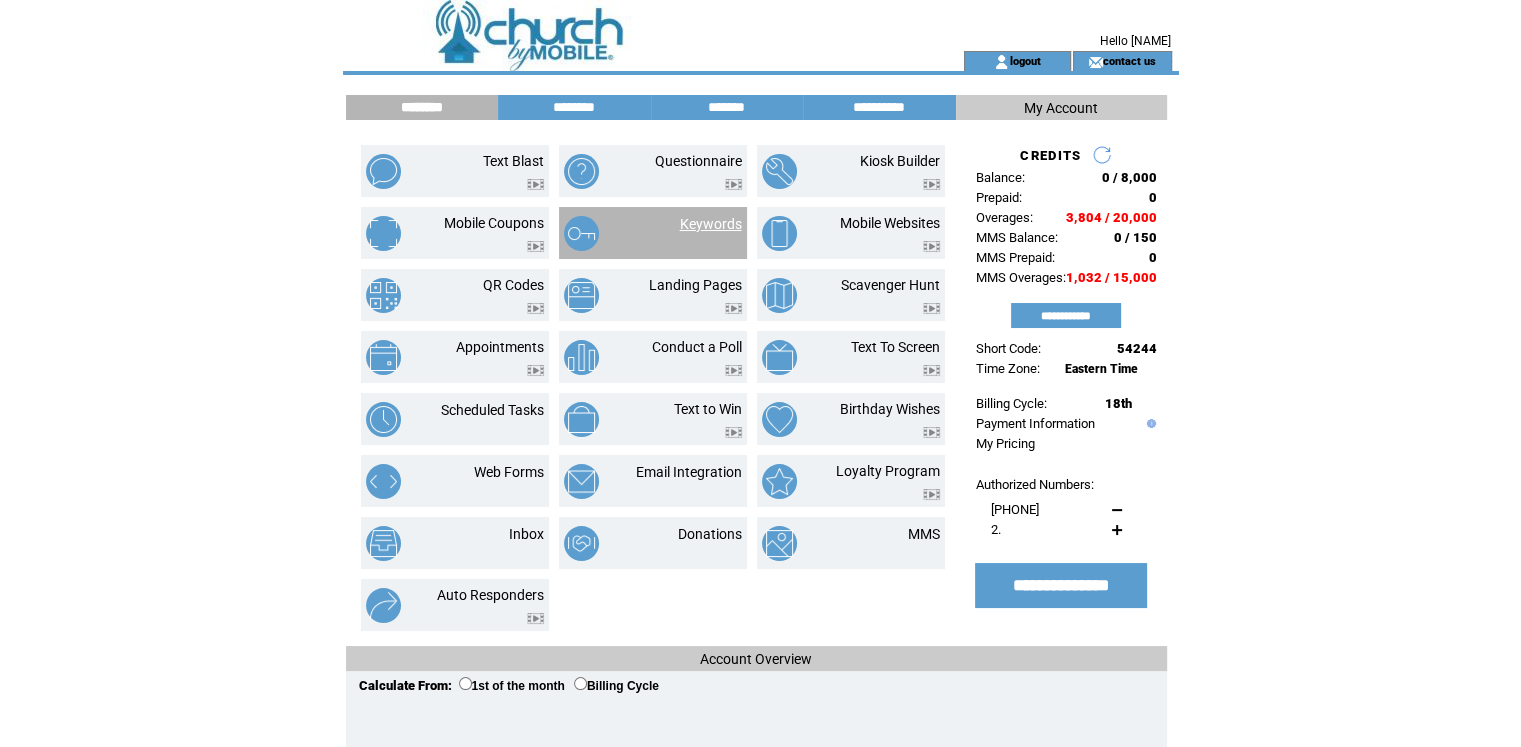 click on "Keywords" at bounding box center (711, 224) 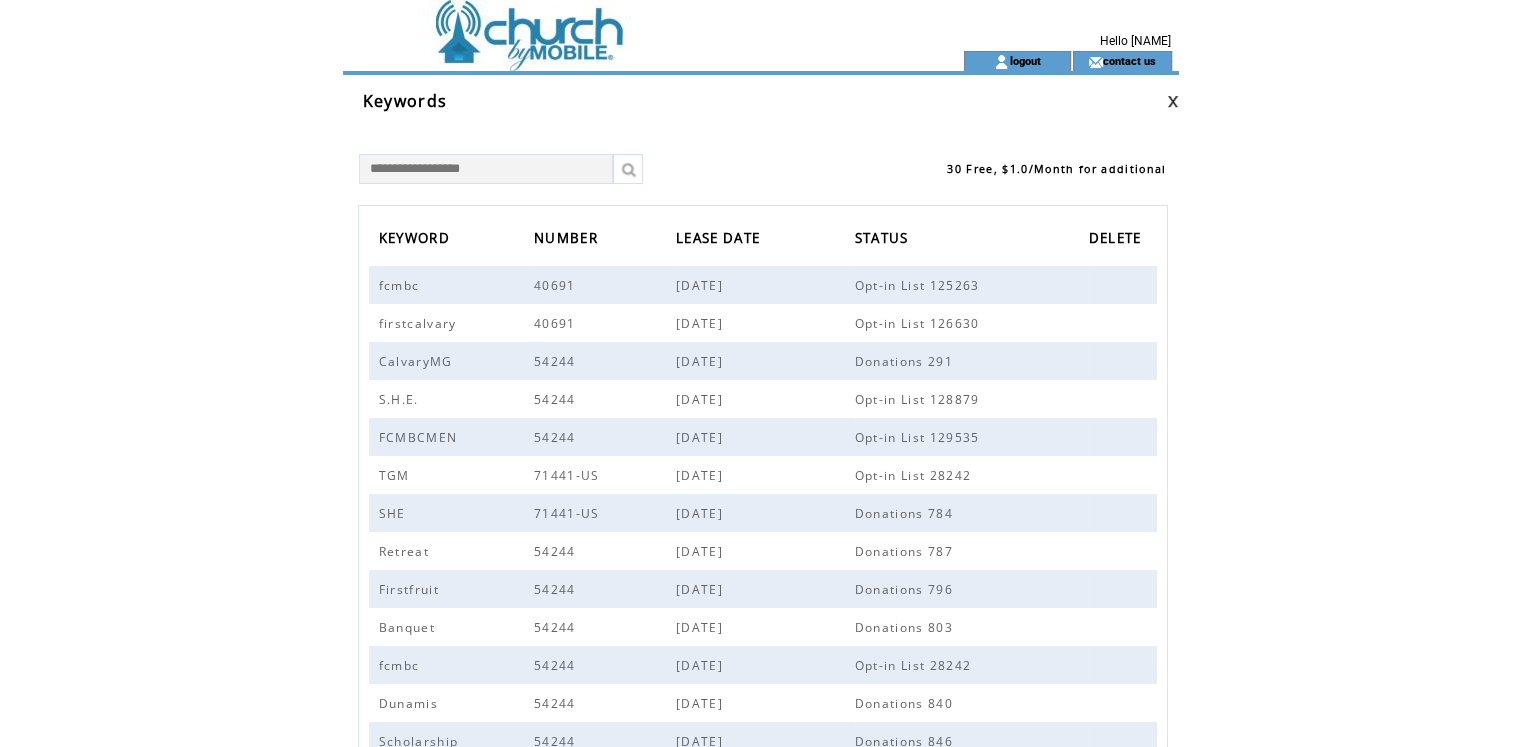 scroll, scrollTop: 100, scrollLeft: 0, axis: vertical 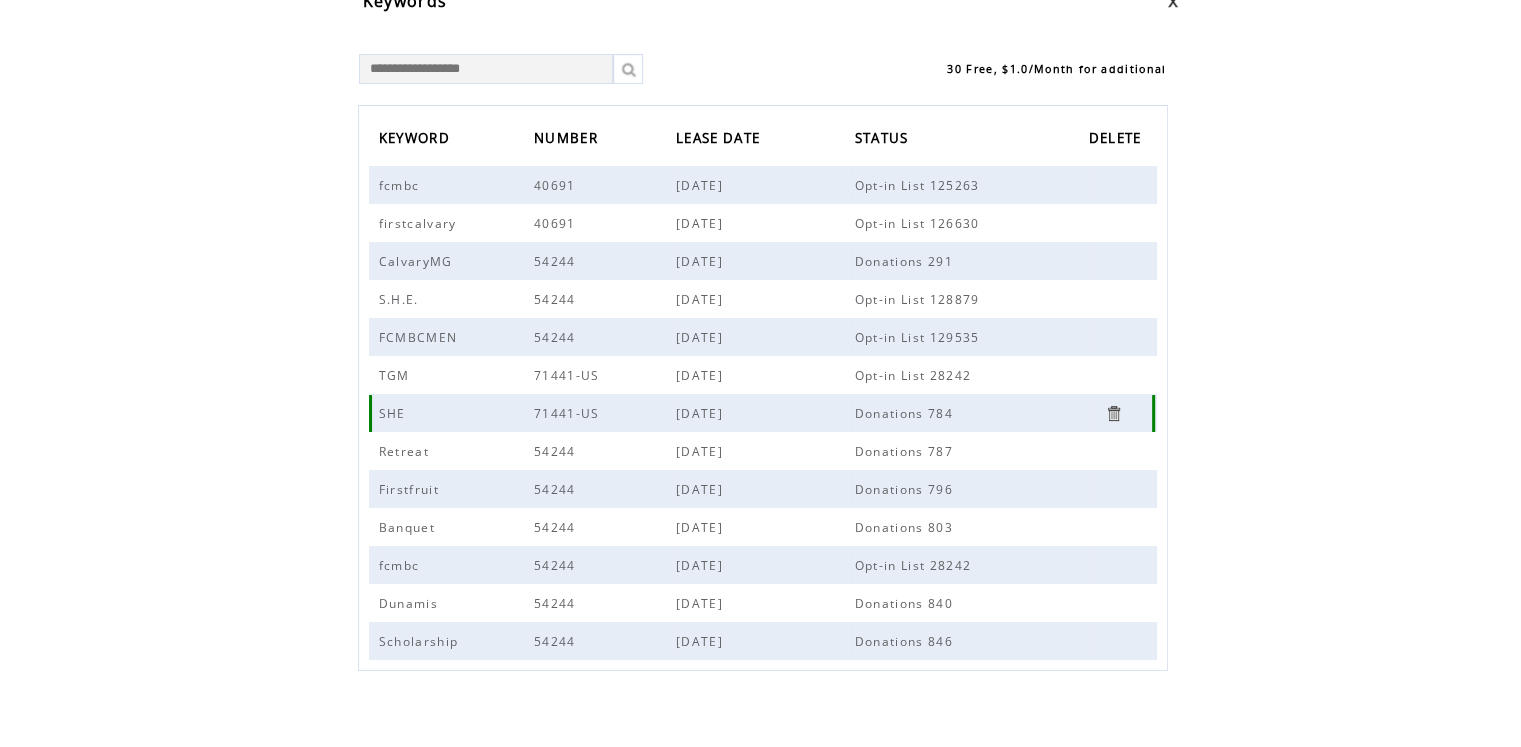 click on "[DATE]" at bounding box center [702, 413] 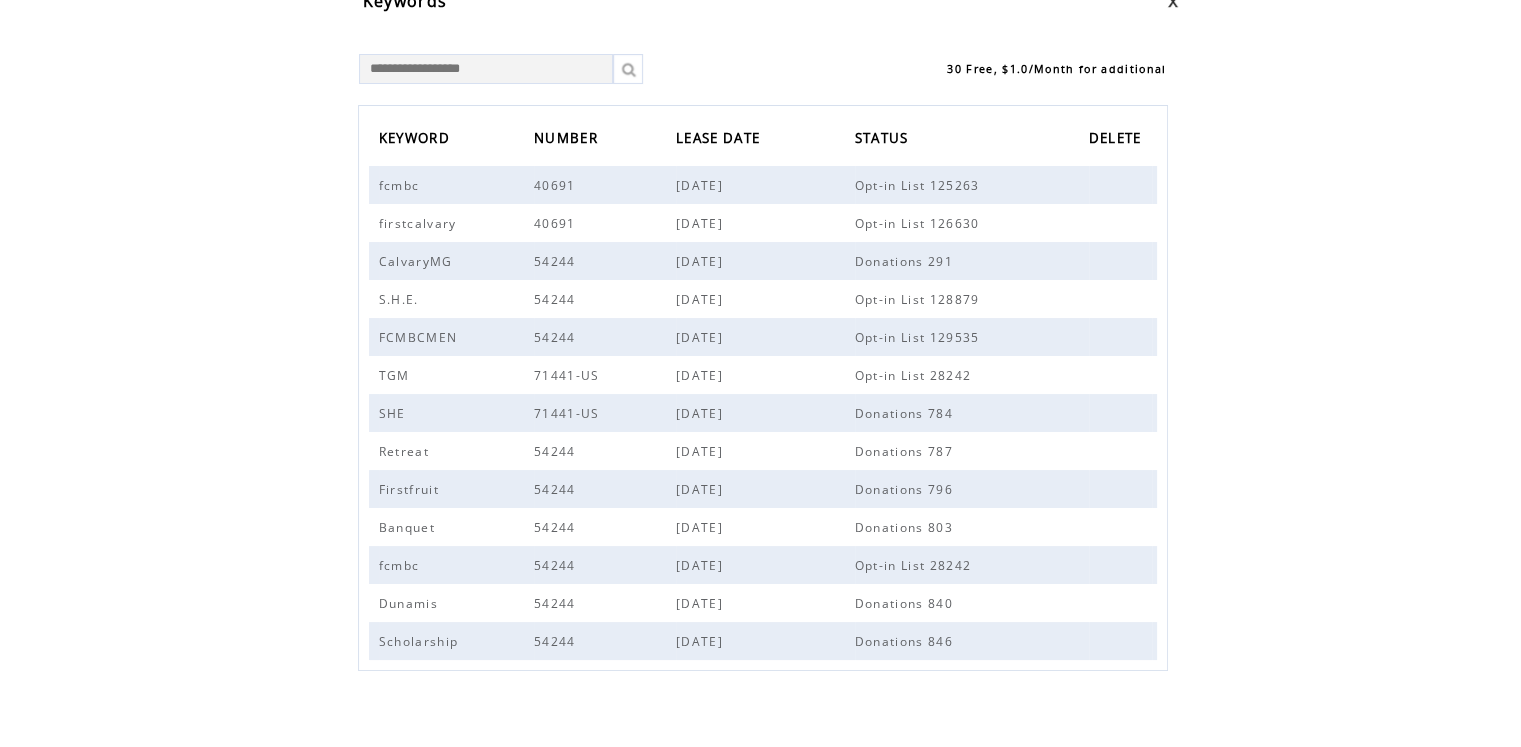 click on "**********" 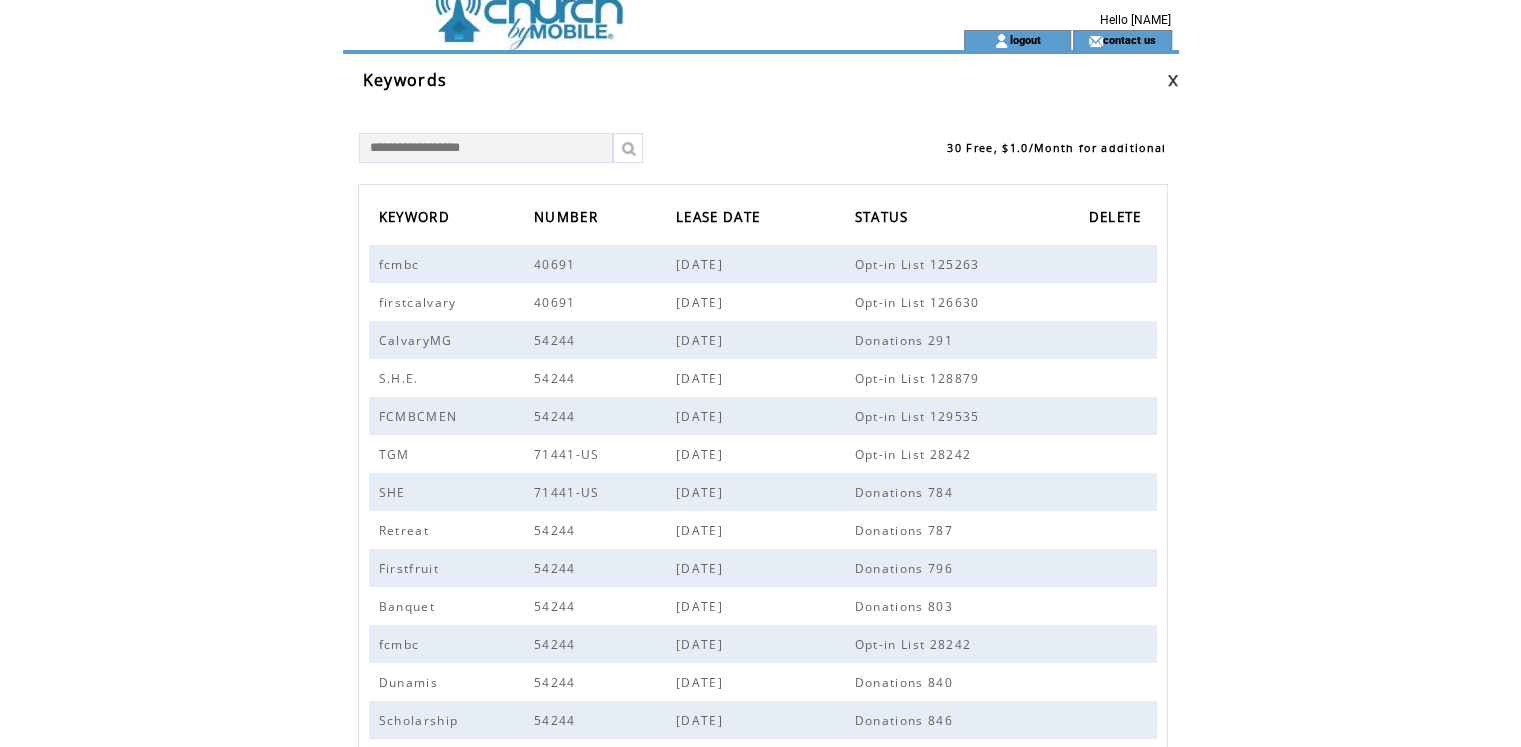 scroll, scrollTop: 0, scrollLeft: 0, axis: both 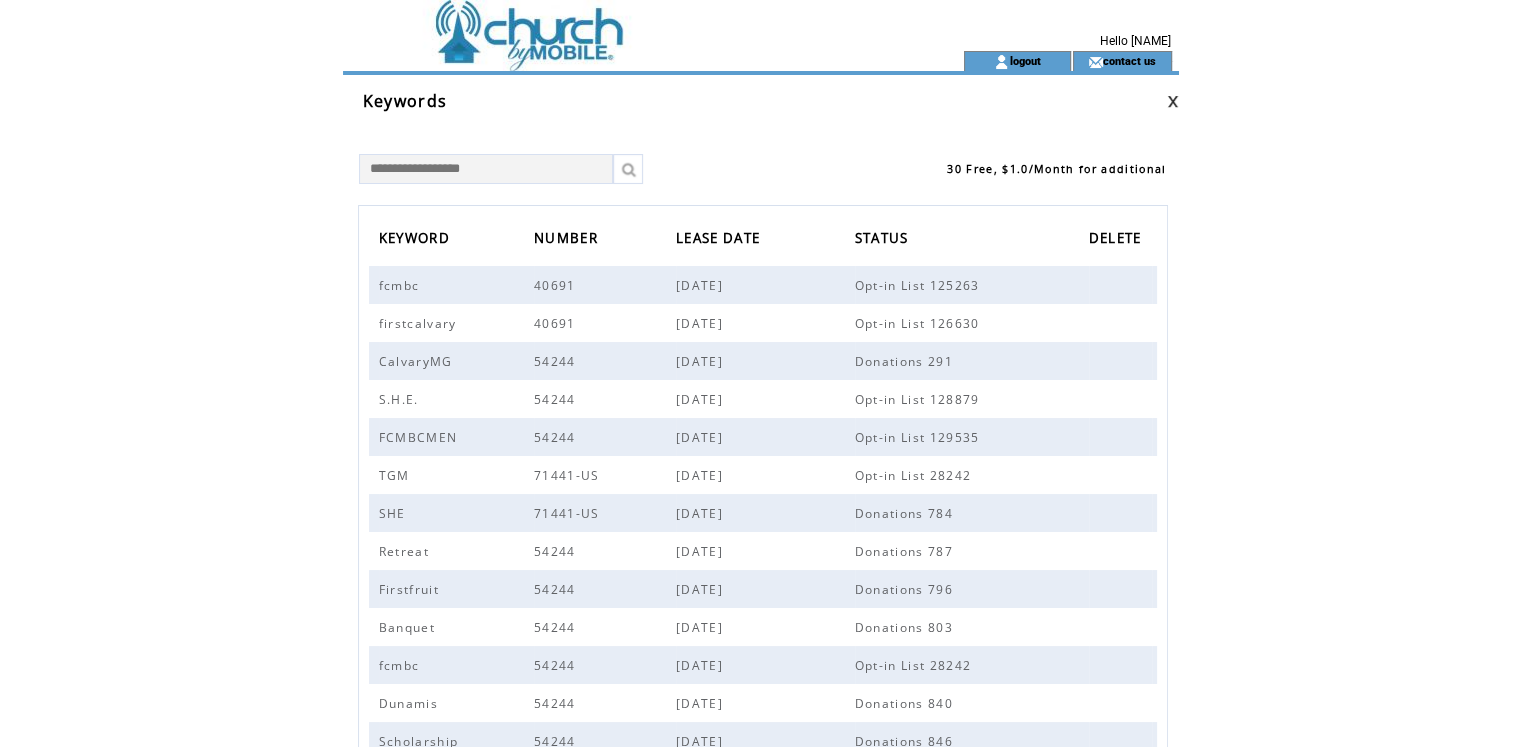 click at bounding box center [617, 25] 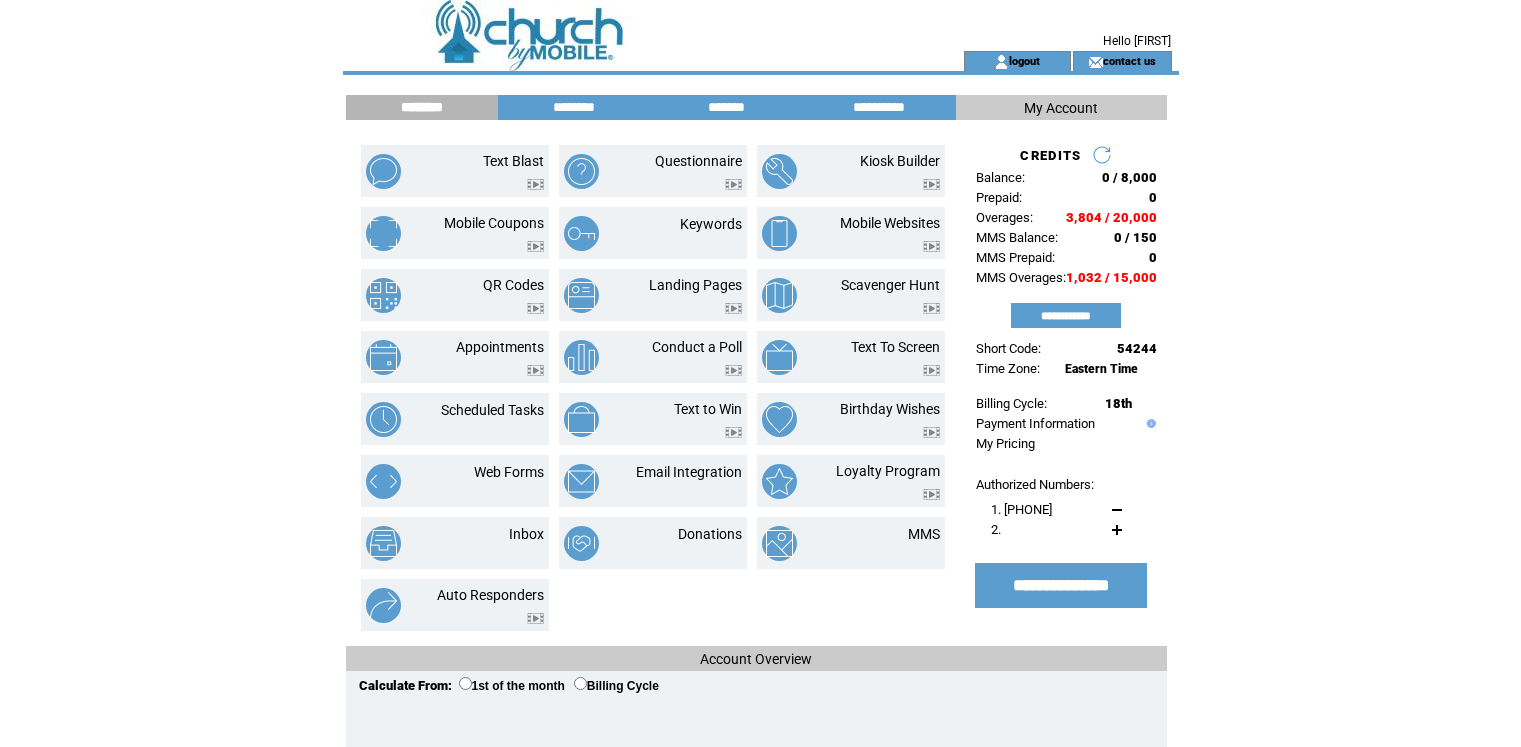 scroll, scrollTop: 0, scrollLeft: 0, axis: both 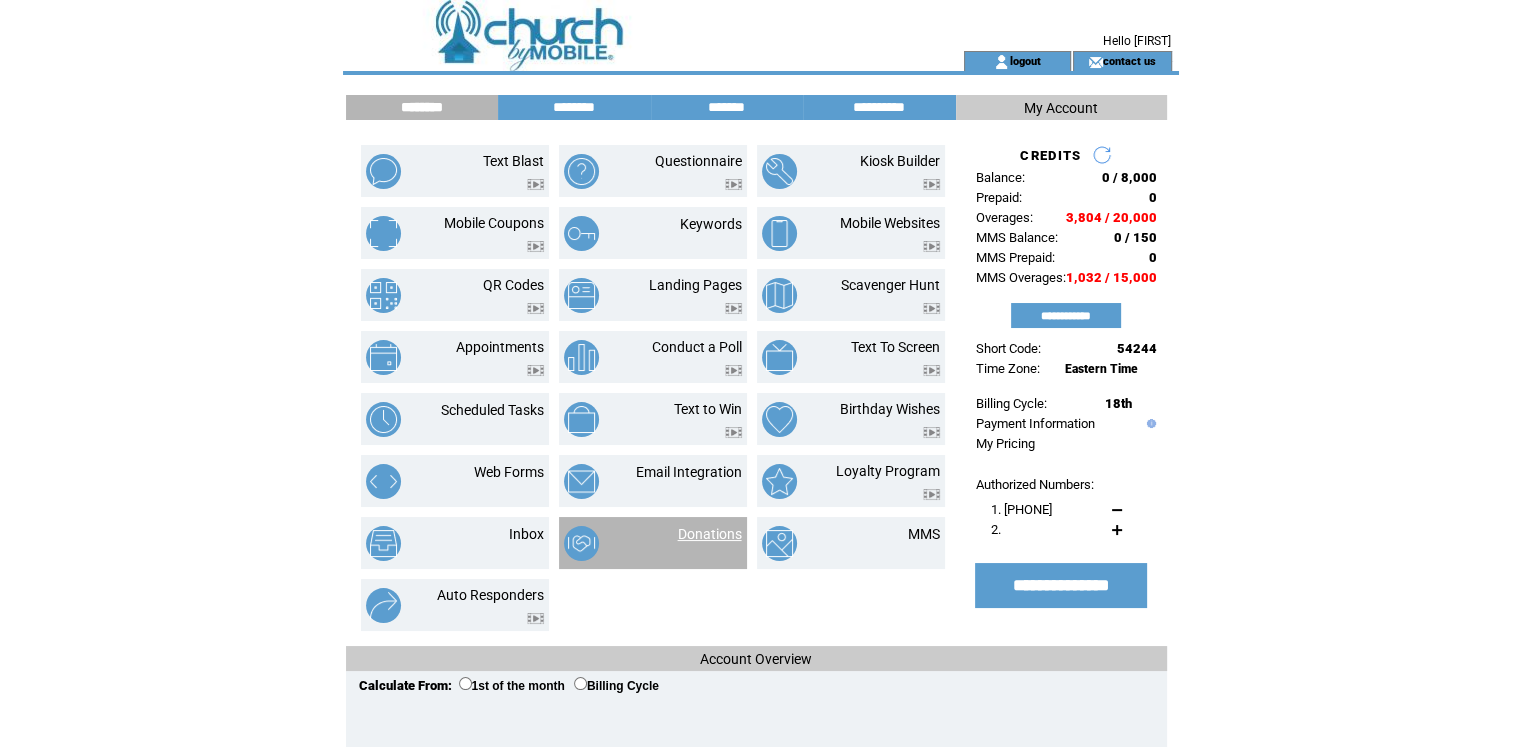click on "Donations" at bounding box center (710, 534) 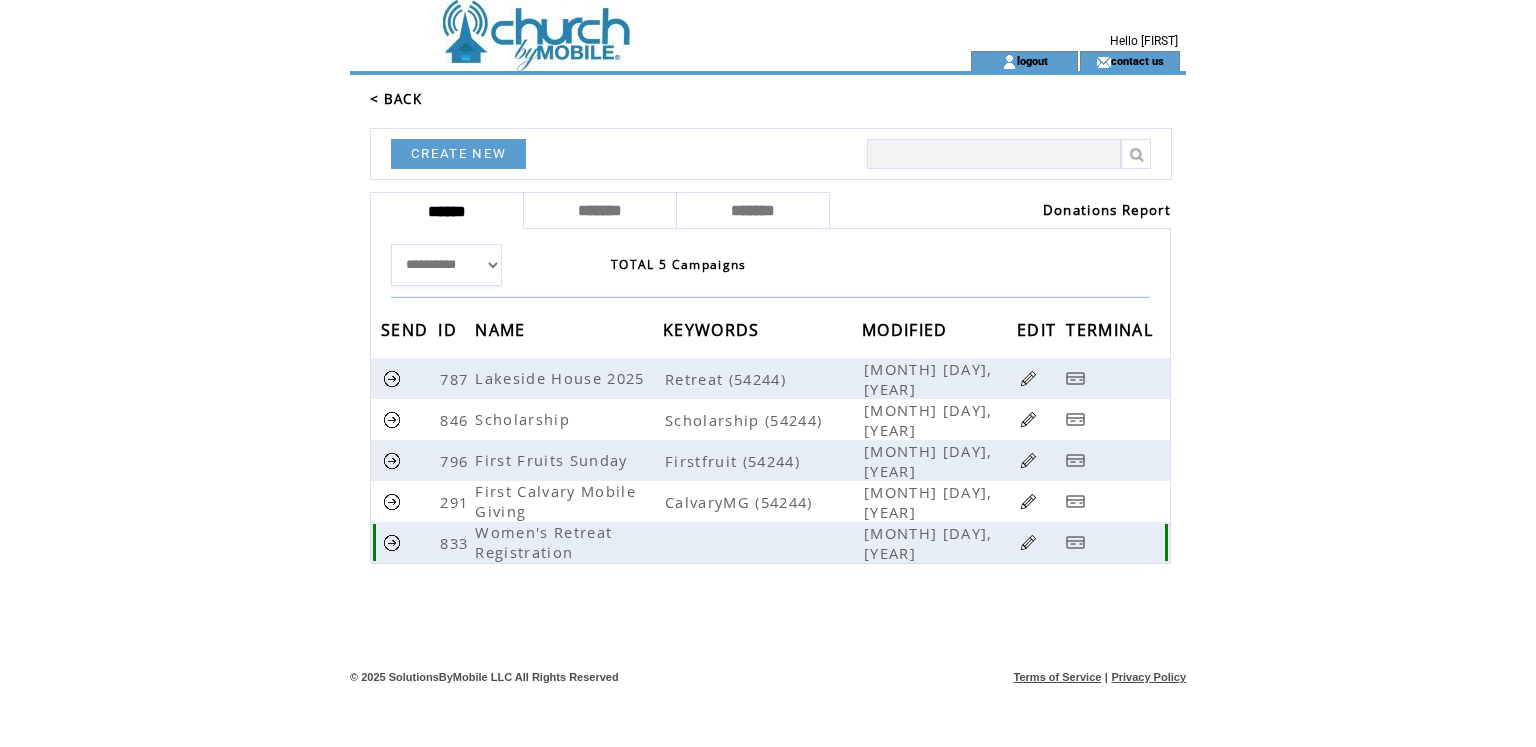 scroll, scrollTop: 0, scrollLeft: 0, axis: both 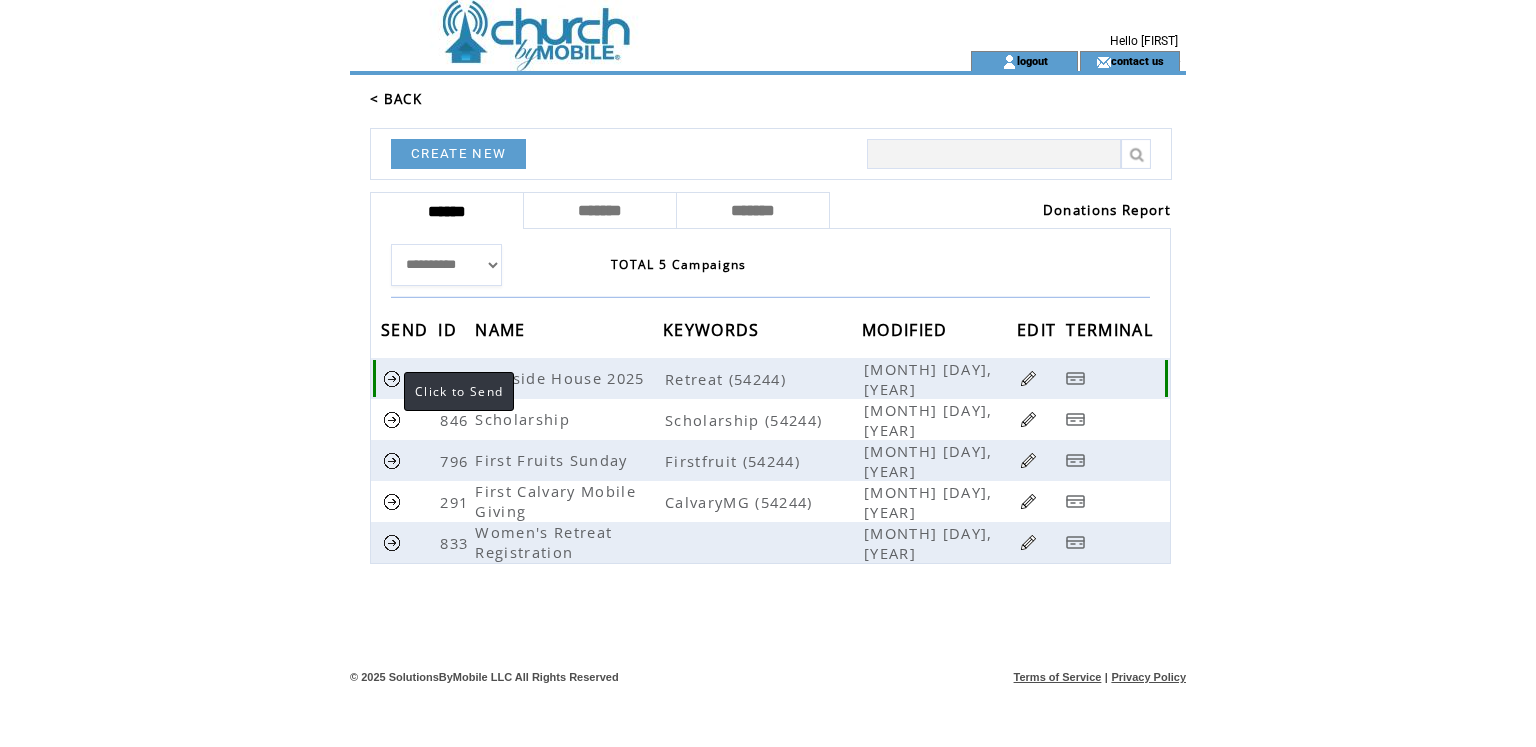 click at bounding box center [392, 378] 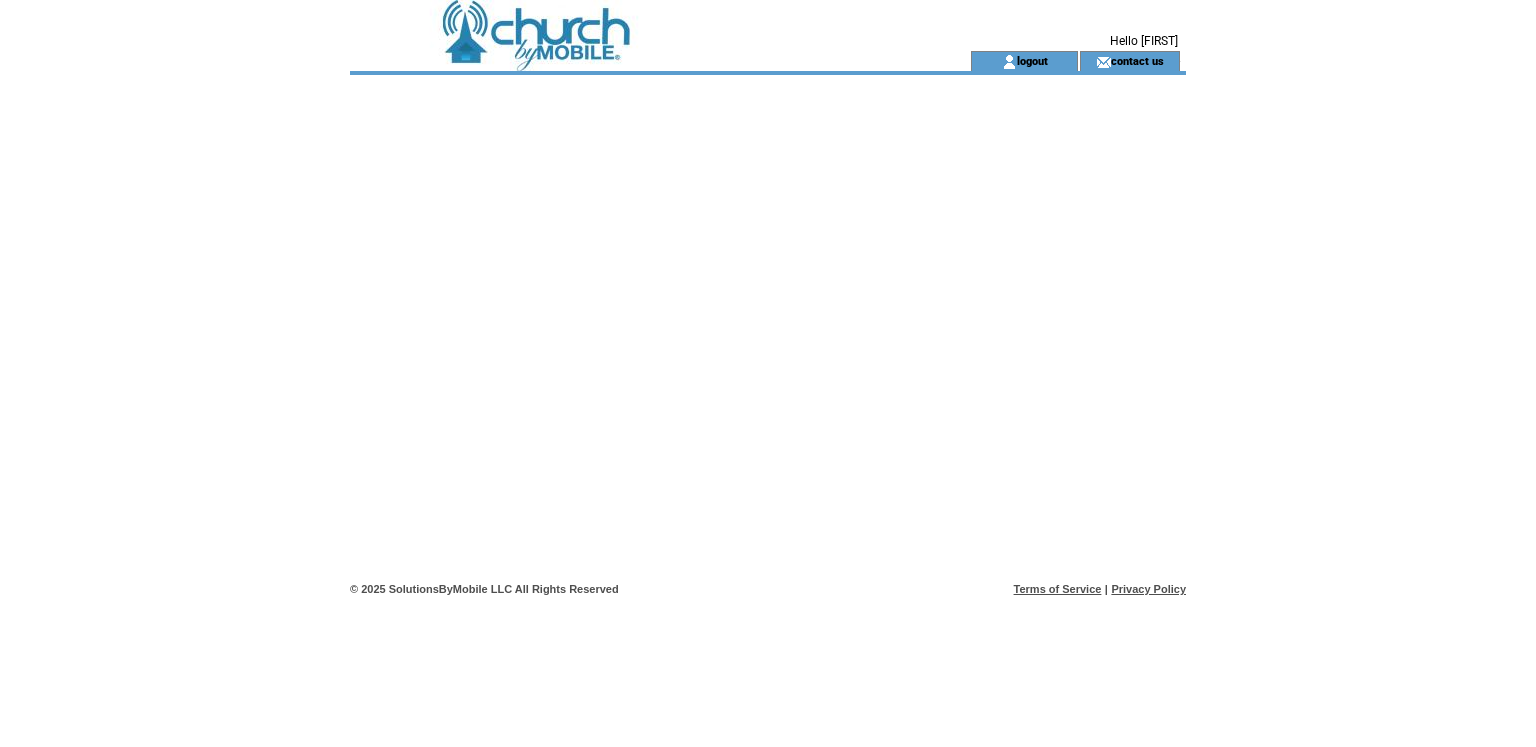 scroll, scrollTop: 0, scrollLeft: 0, axis: both 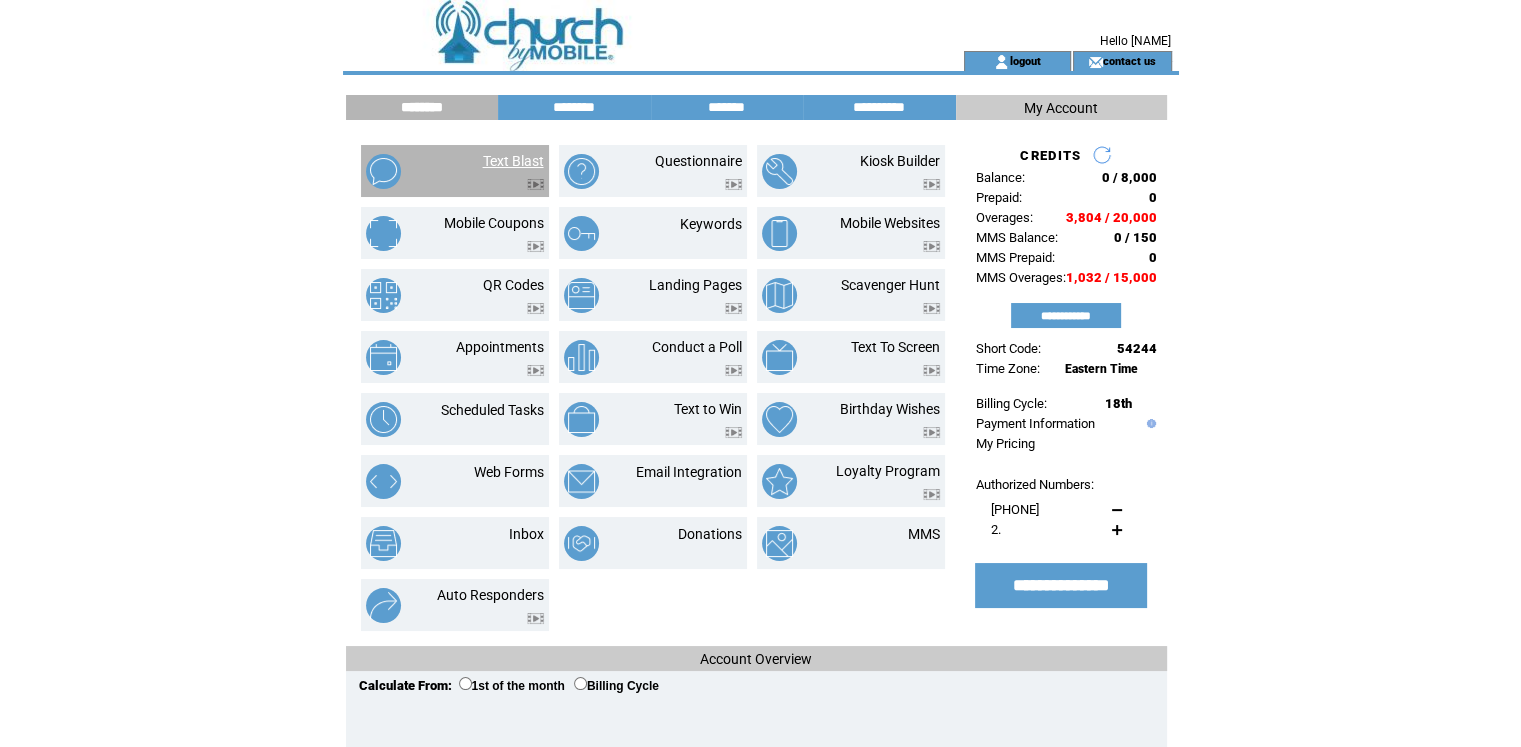 click on "Text Blast" at bounding box center (513, 161) 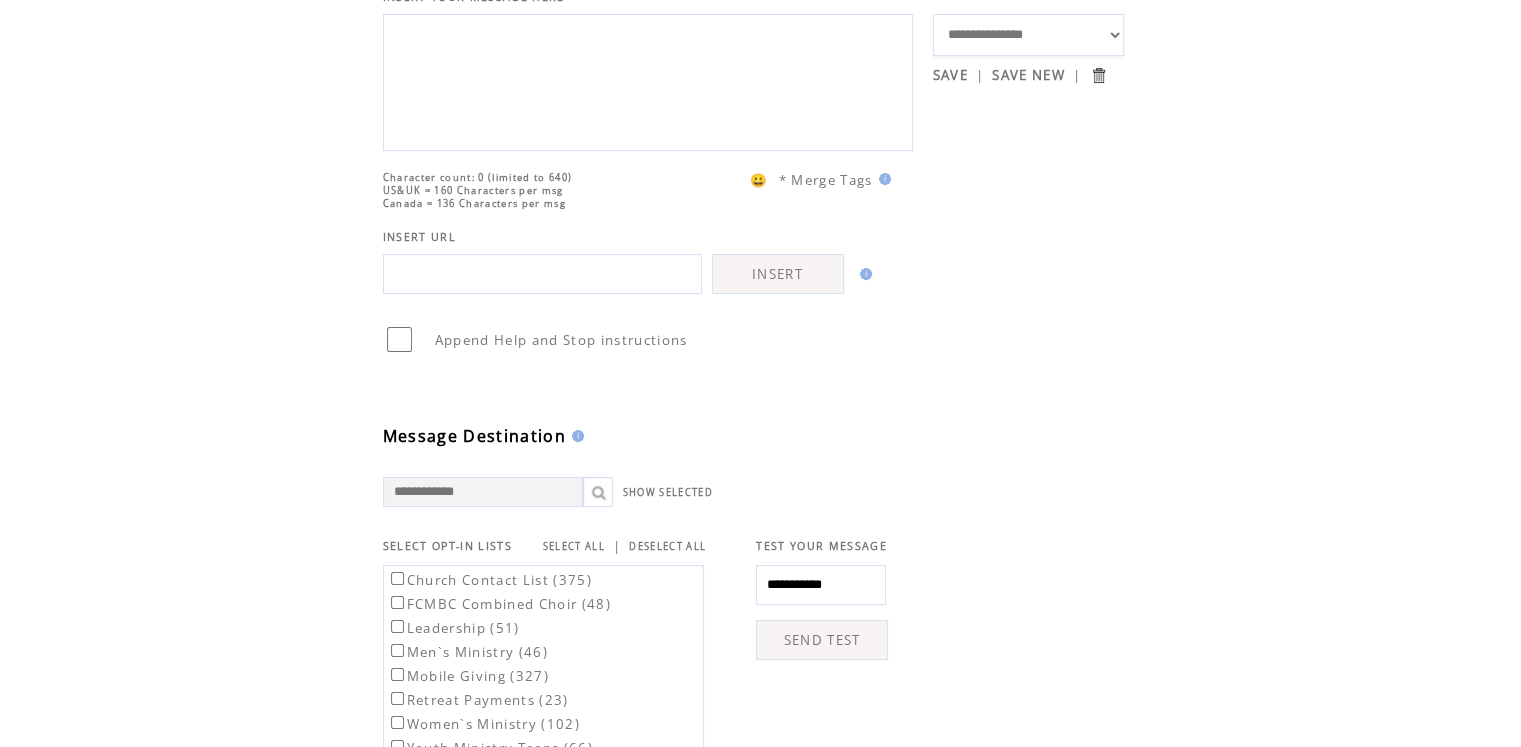 scroll, scrollTop: 0, scrollLeft: 0, axis: both 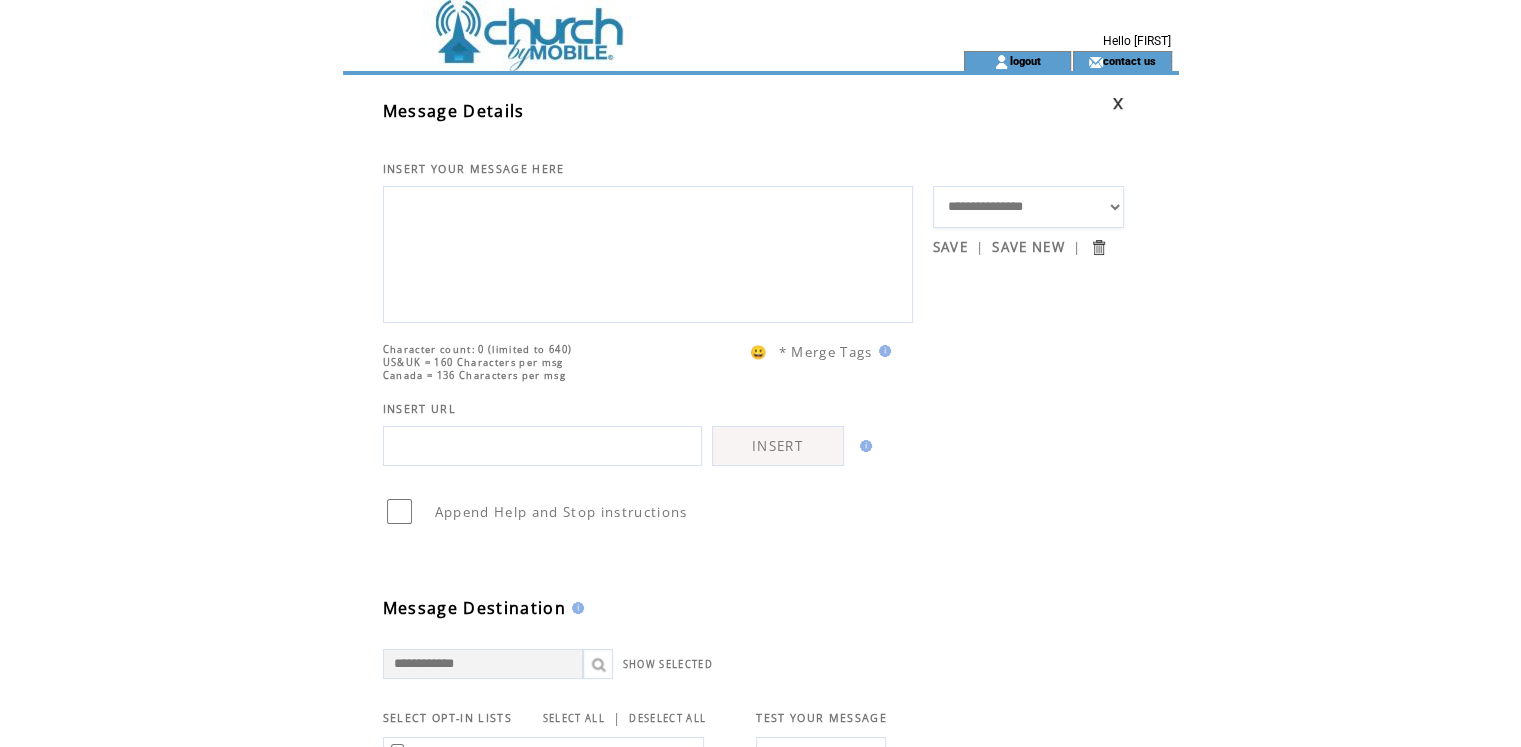 click at bounding box center (617, 25) 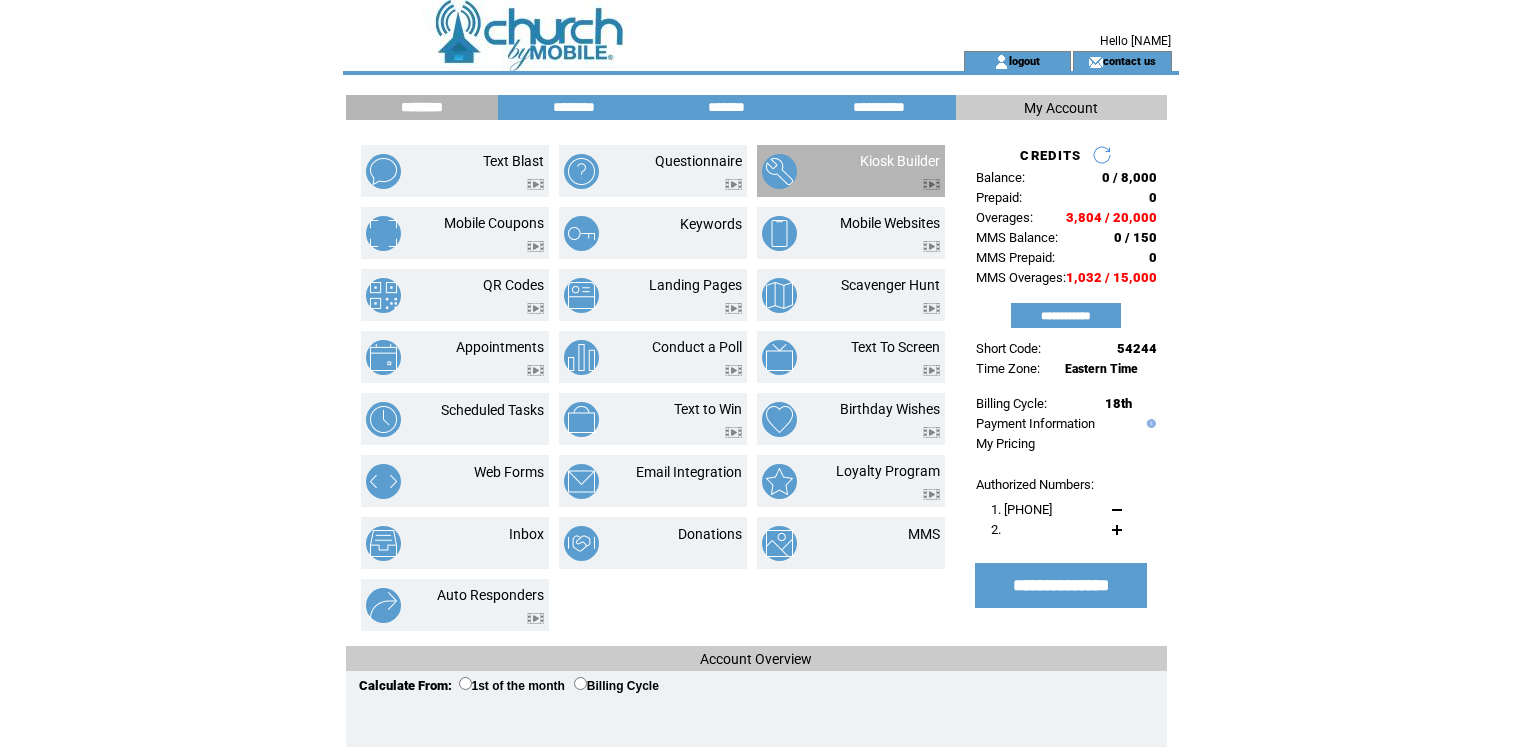 scroll, scrollTop: 0, scrollLeft: 0, axis: both 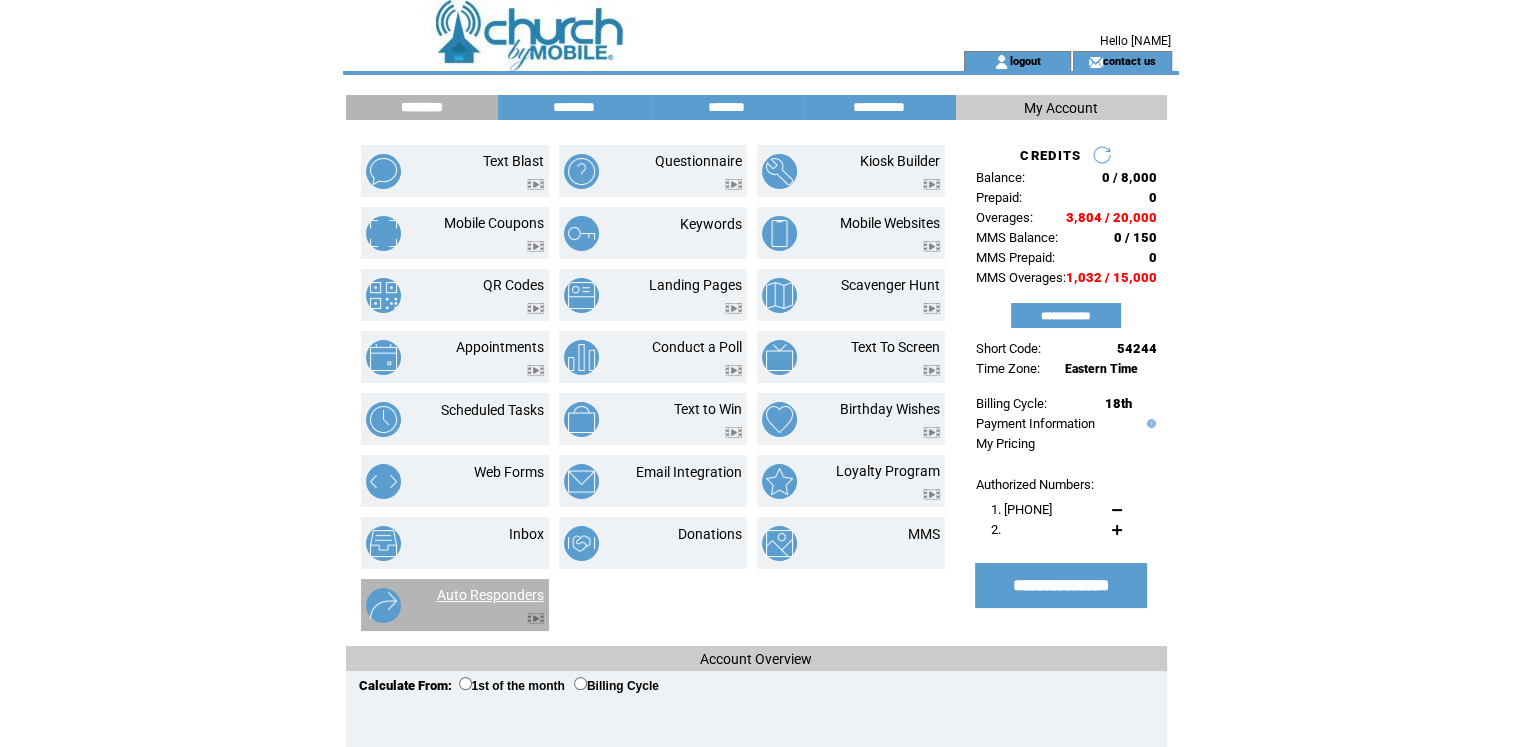 click on "Auto Responders" at bounding box center (490, 595) 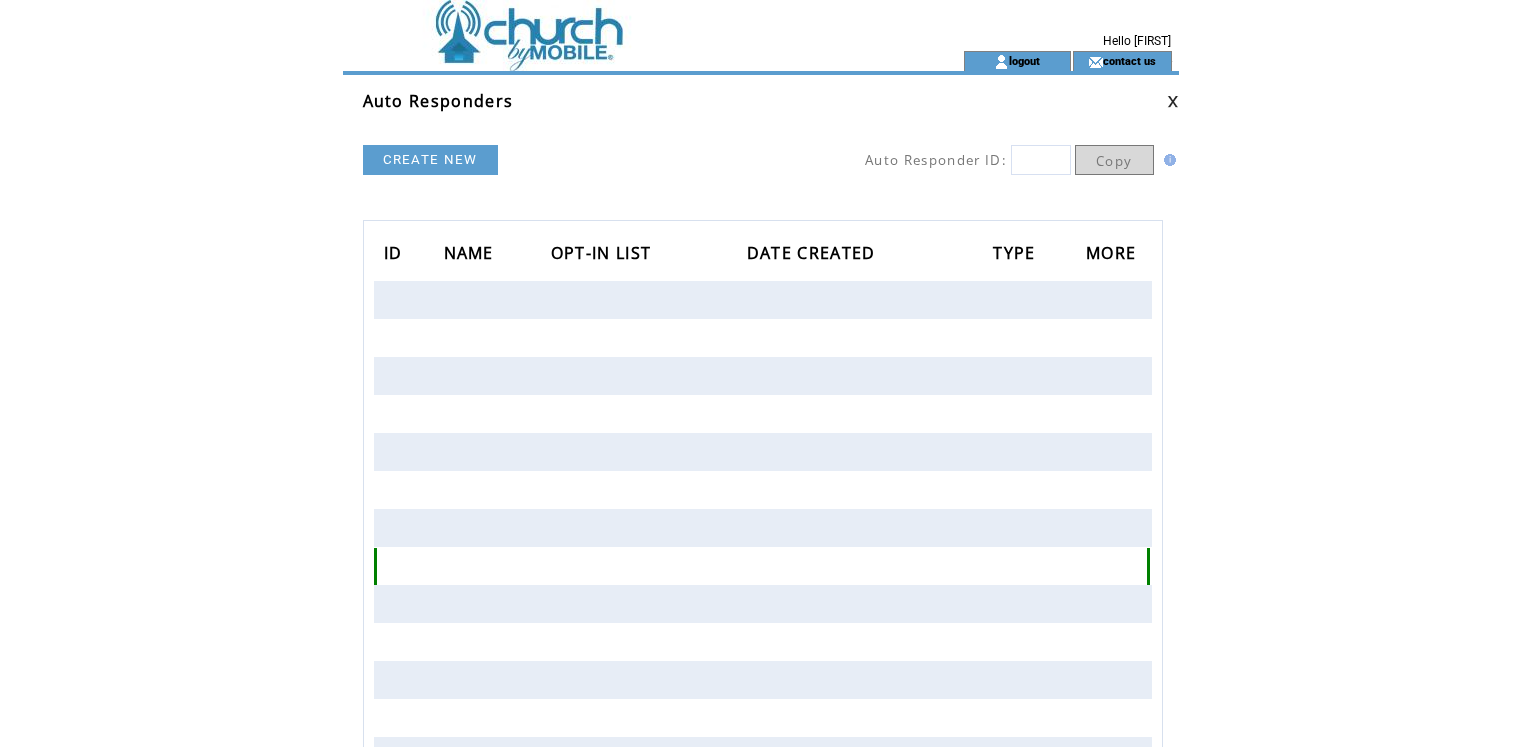 scroll, scrollTop: 0, scrollLeft: 0, axis: both 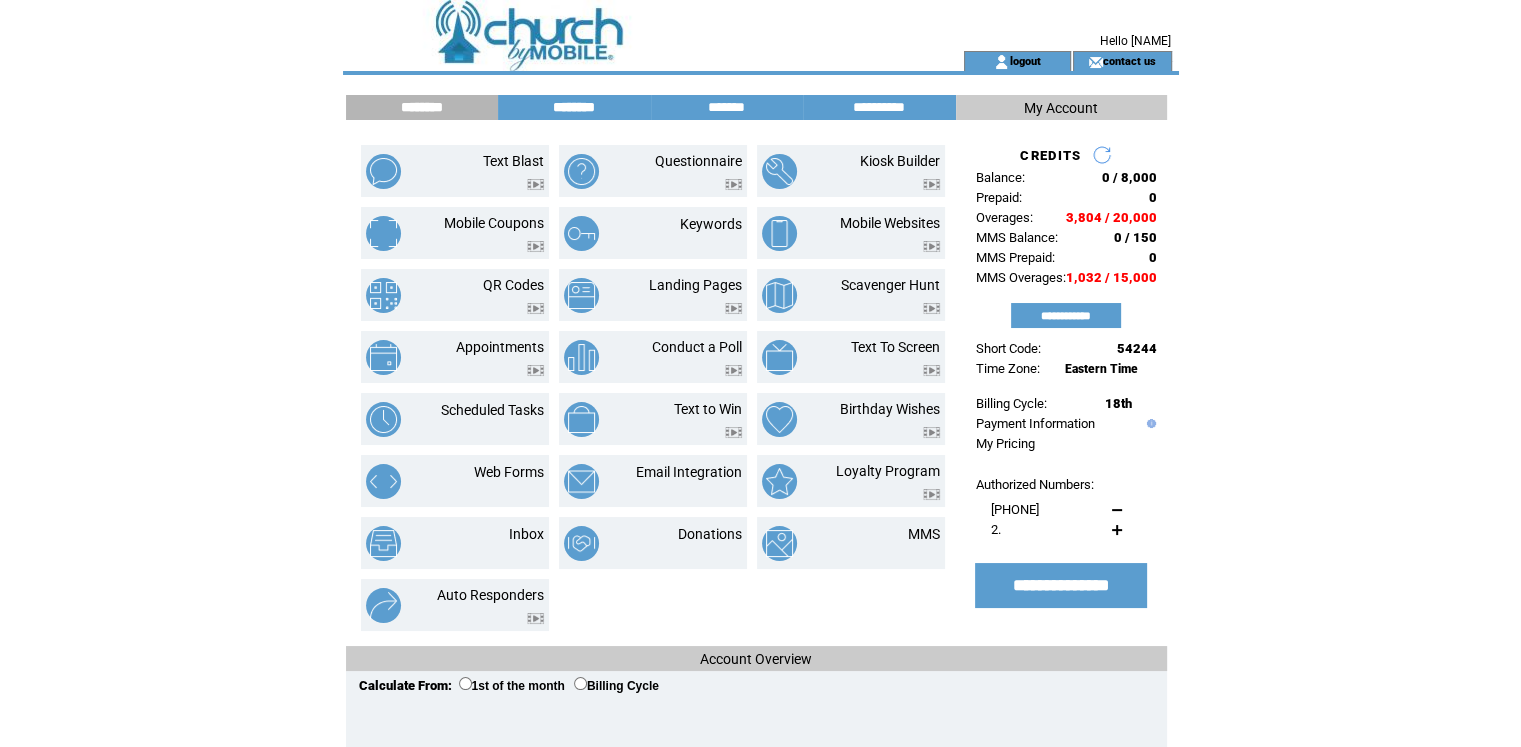 click on "********" at bounding box center [574, 107] 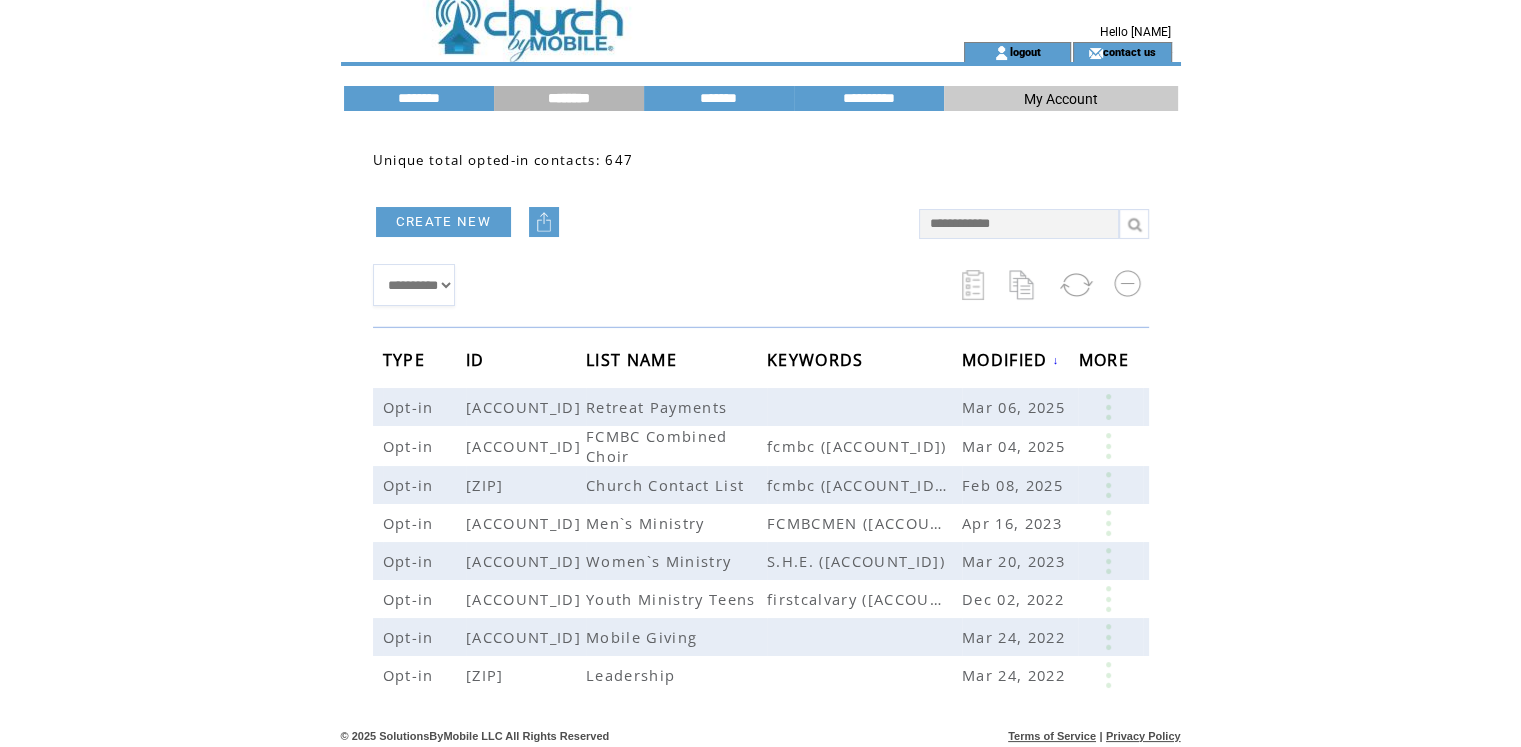 scroll, scrollTop: 12, scrollLeft: 0, axis: vertical 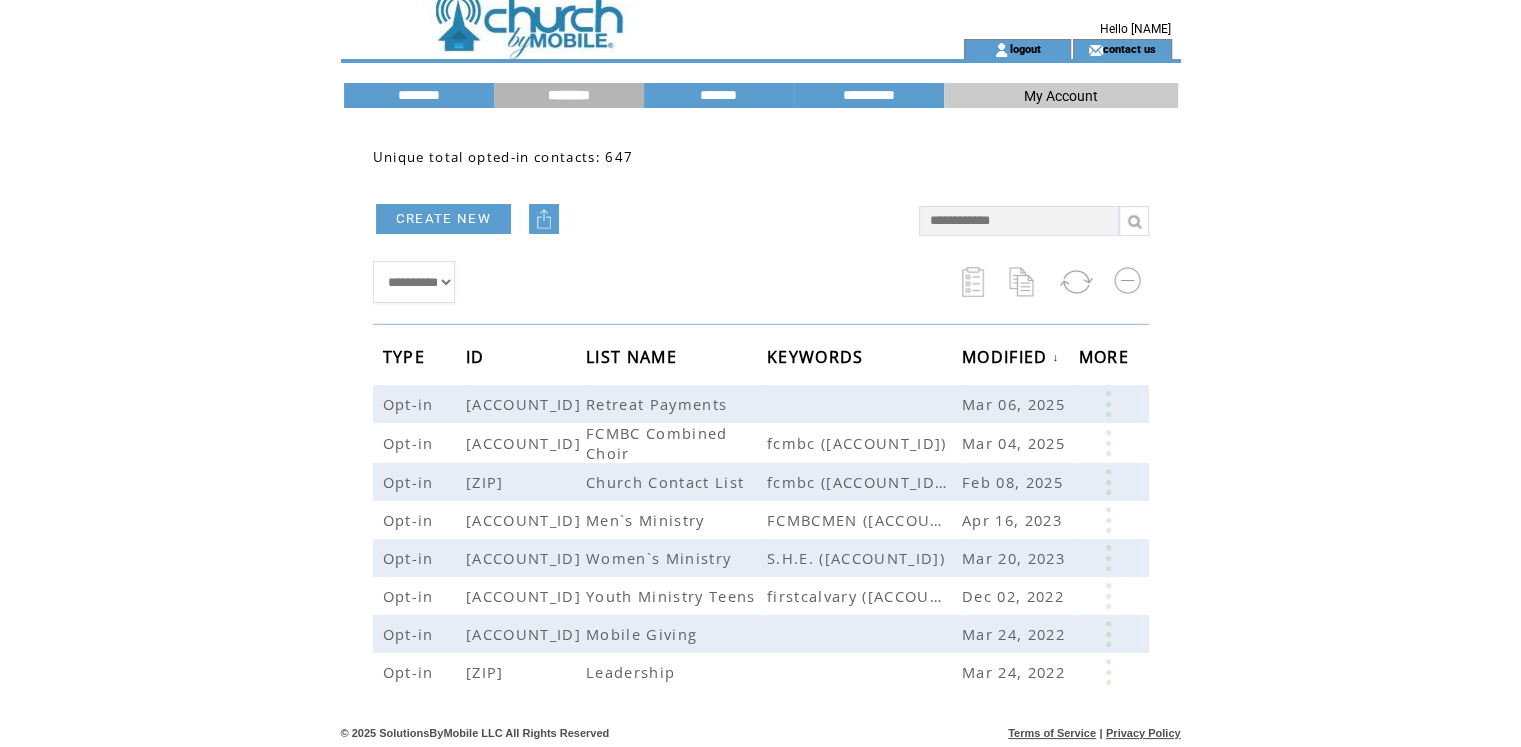 click on "CREATE NEW" at bounding box center (443, 219) 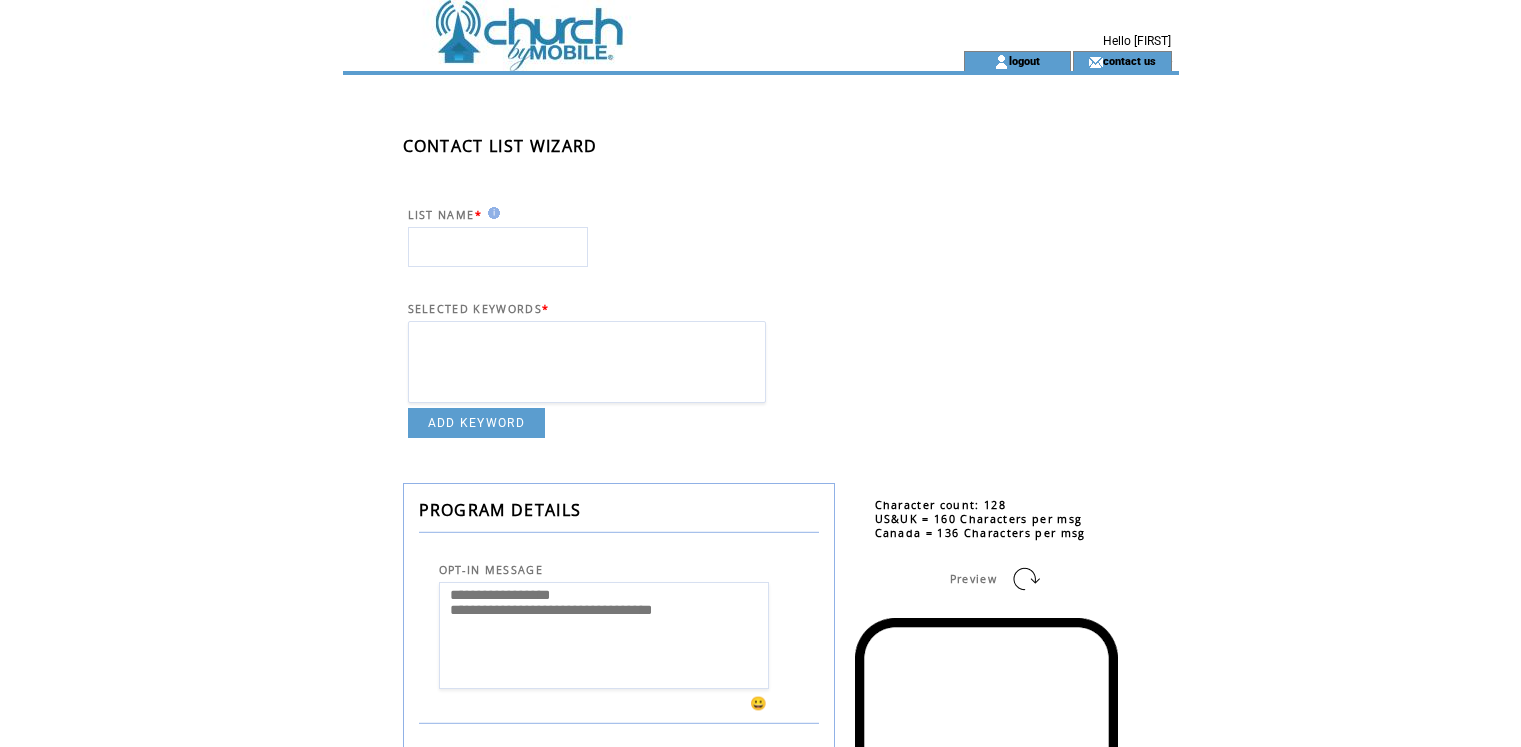 scroll, scrollTop: 0, scrollLeft: 0, axis: both 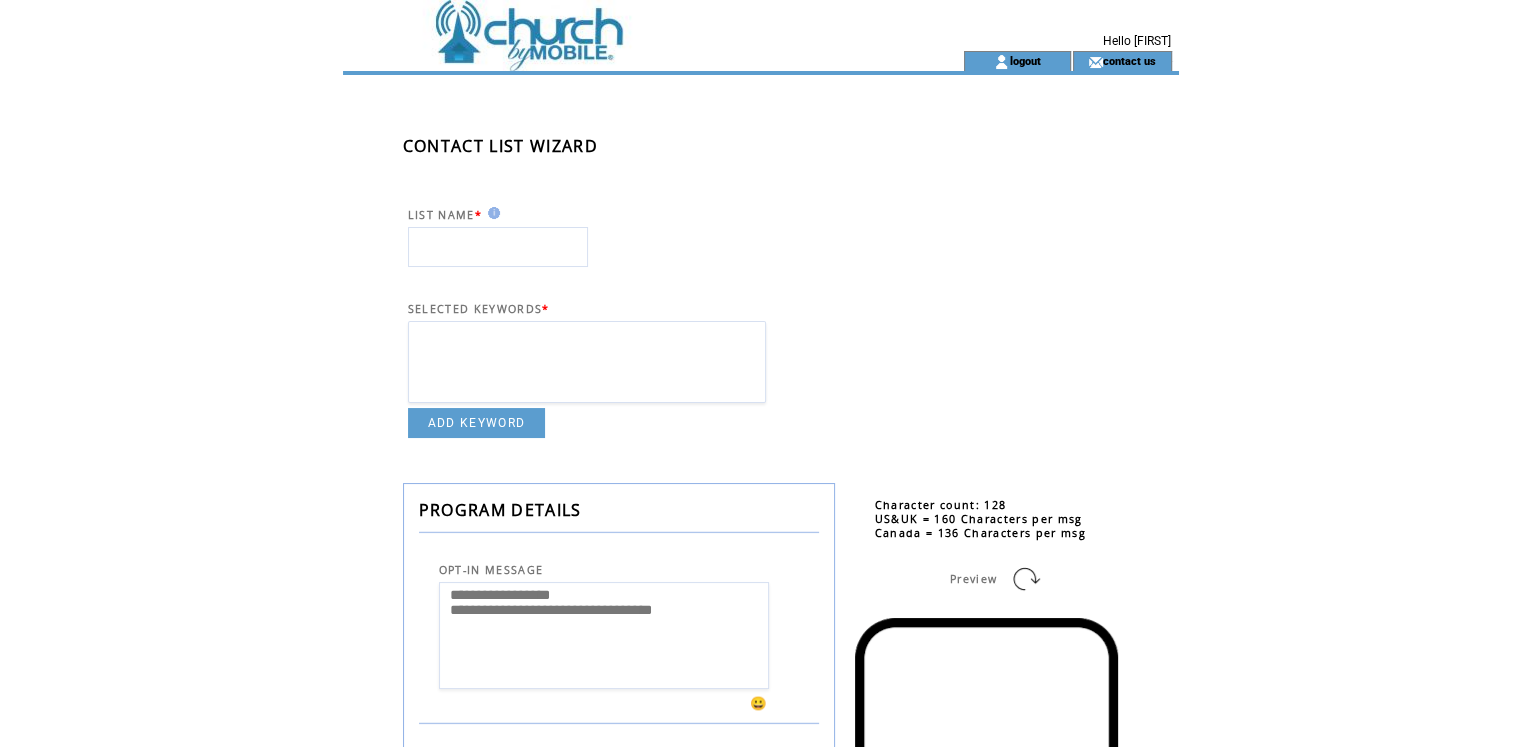 click at bounding box center [498, 247] 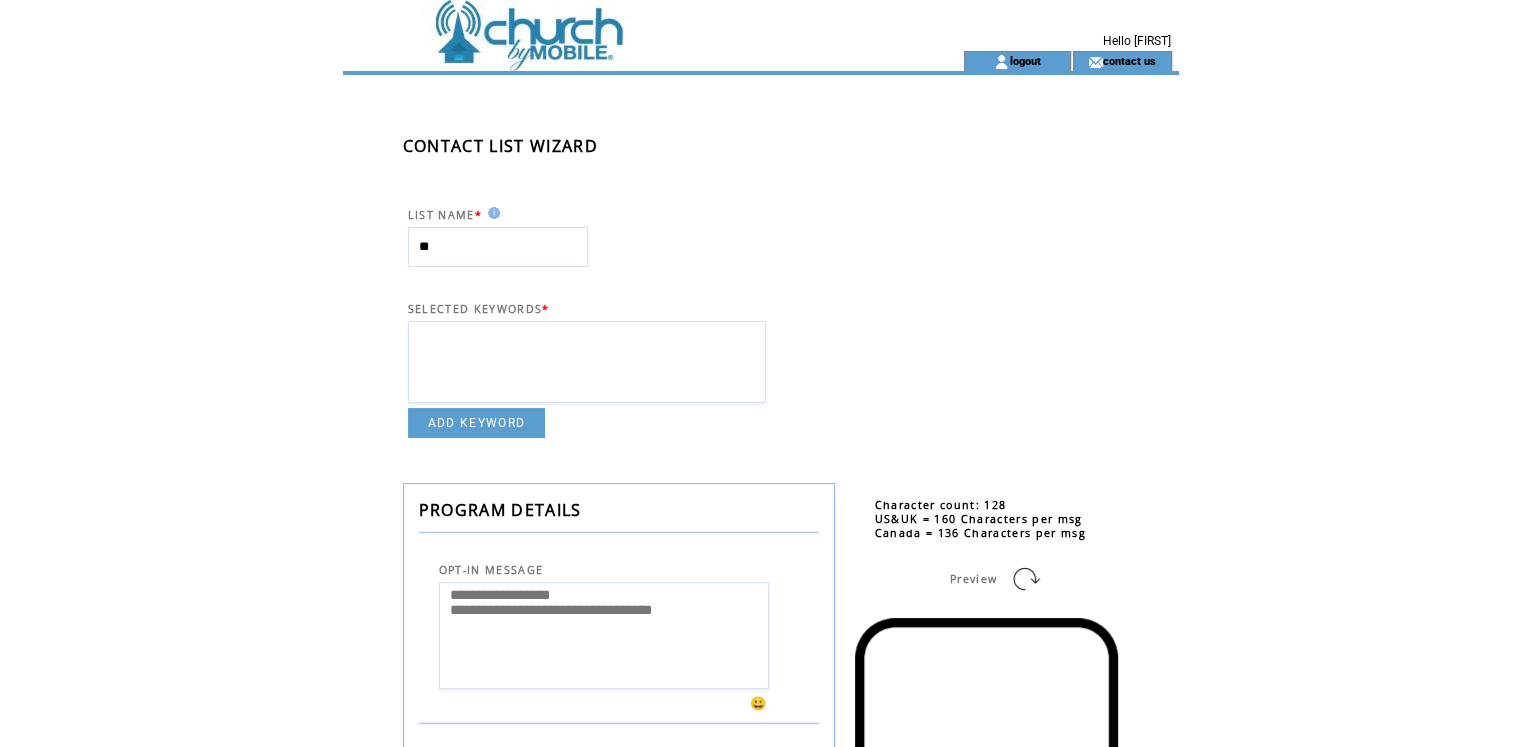 type on "*" 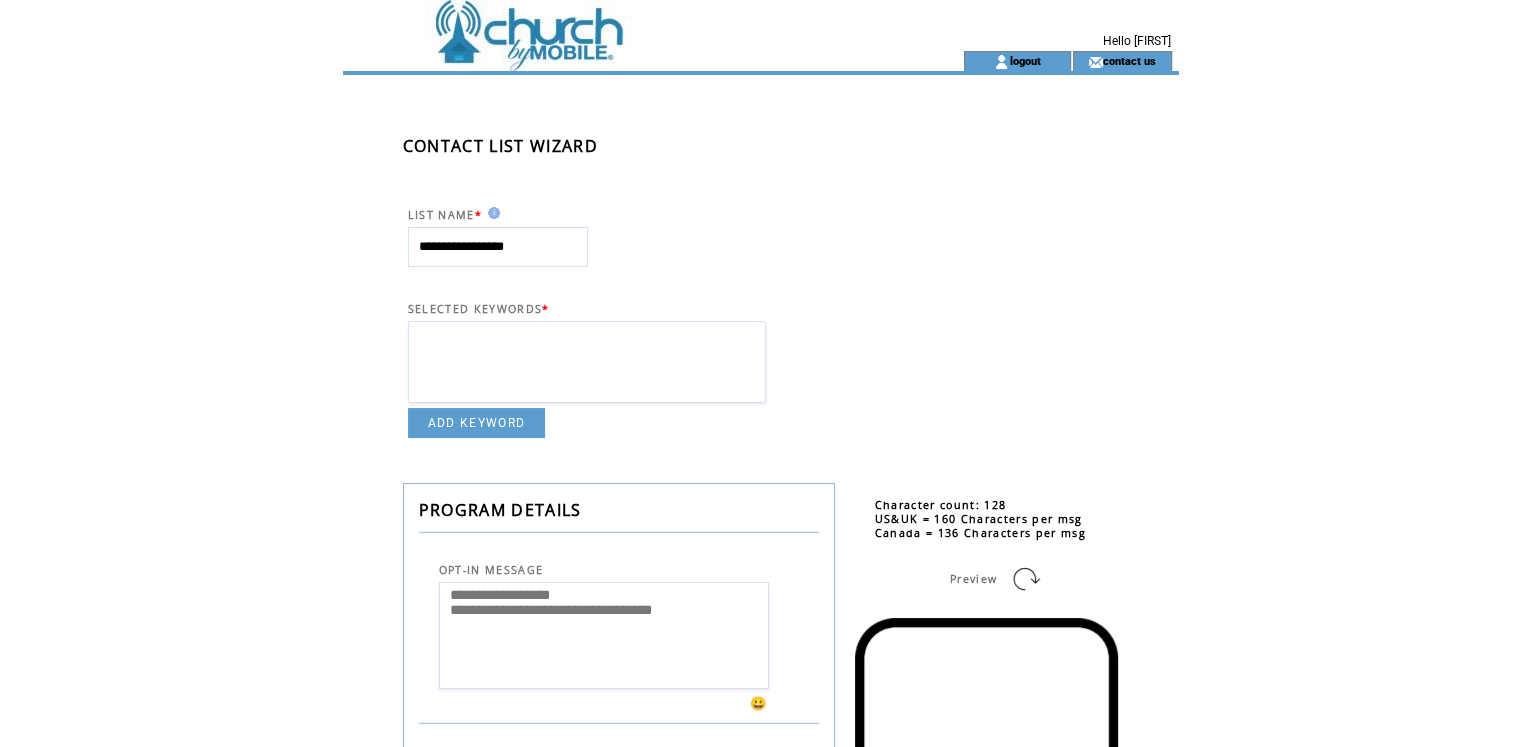 click on "**********" at bounding box center (498, 247) 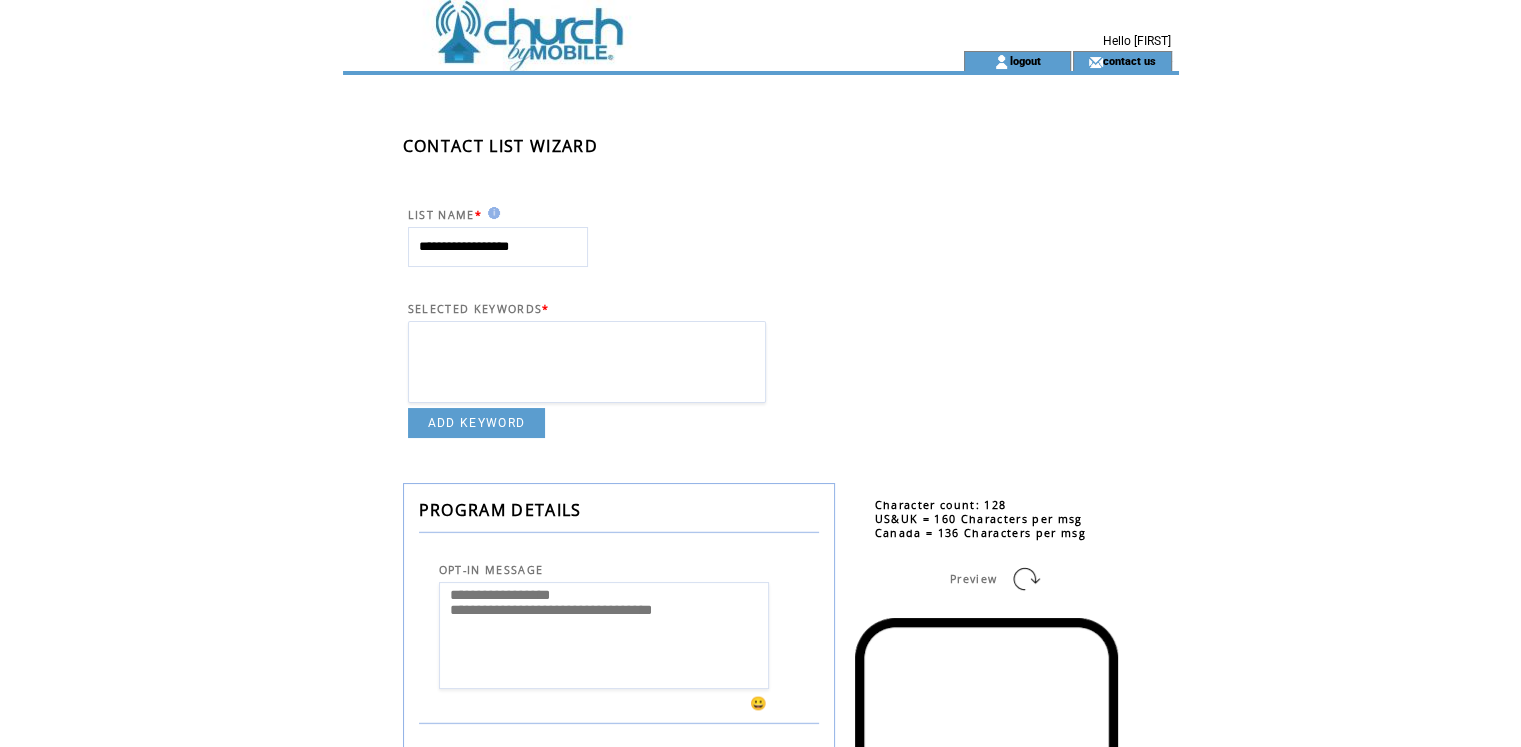type on "**********" 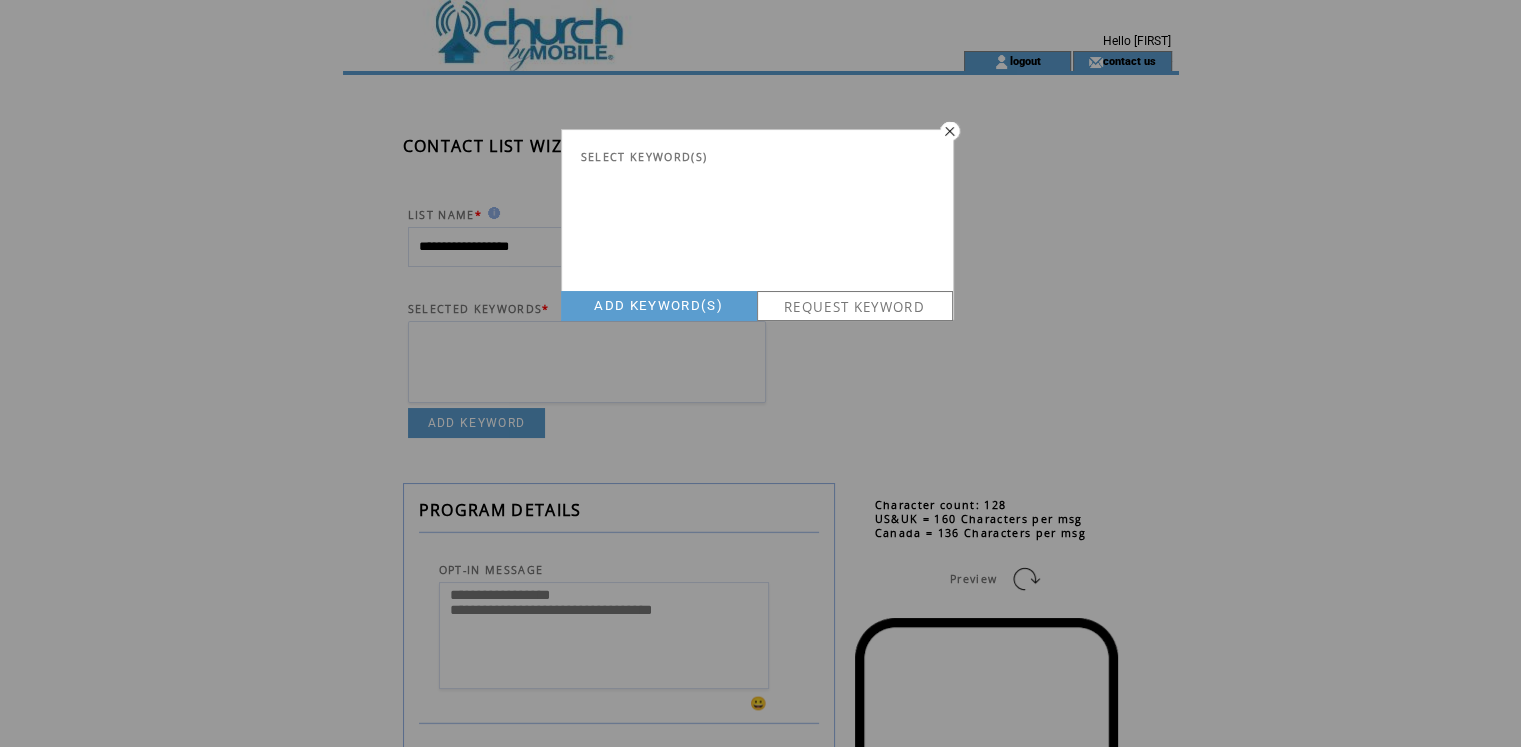 click at bounding box center [948, 130] 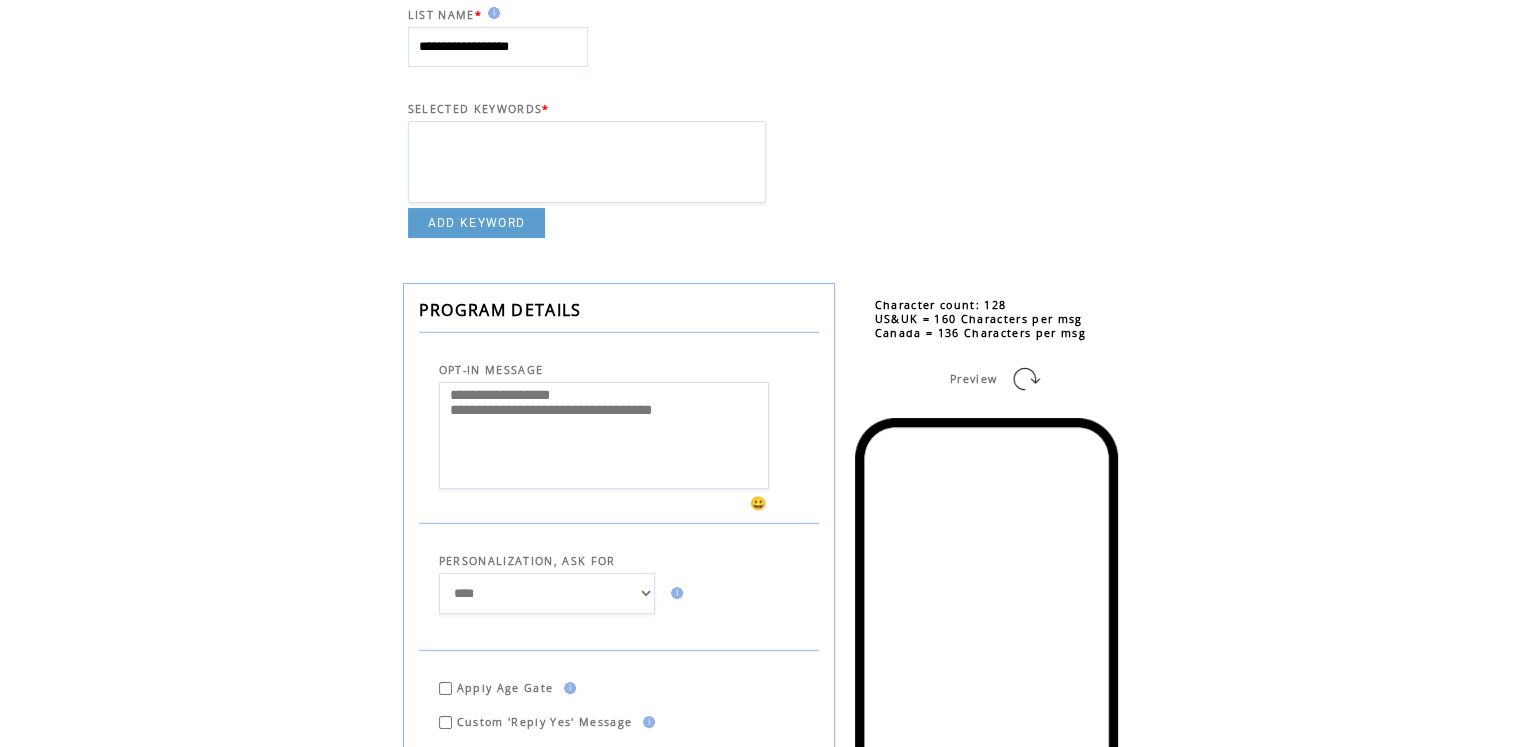 scroll, scrollTop: 300, scrollLeft: 0, axis: vertical 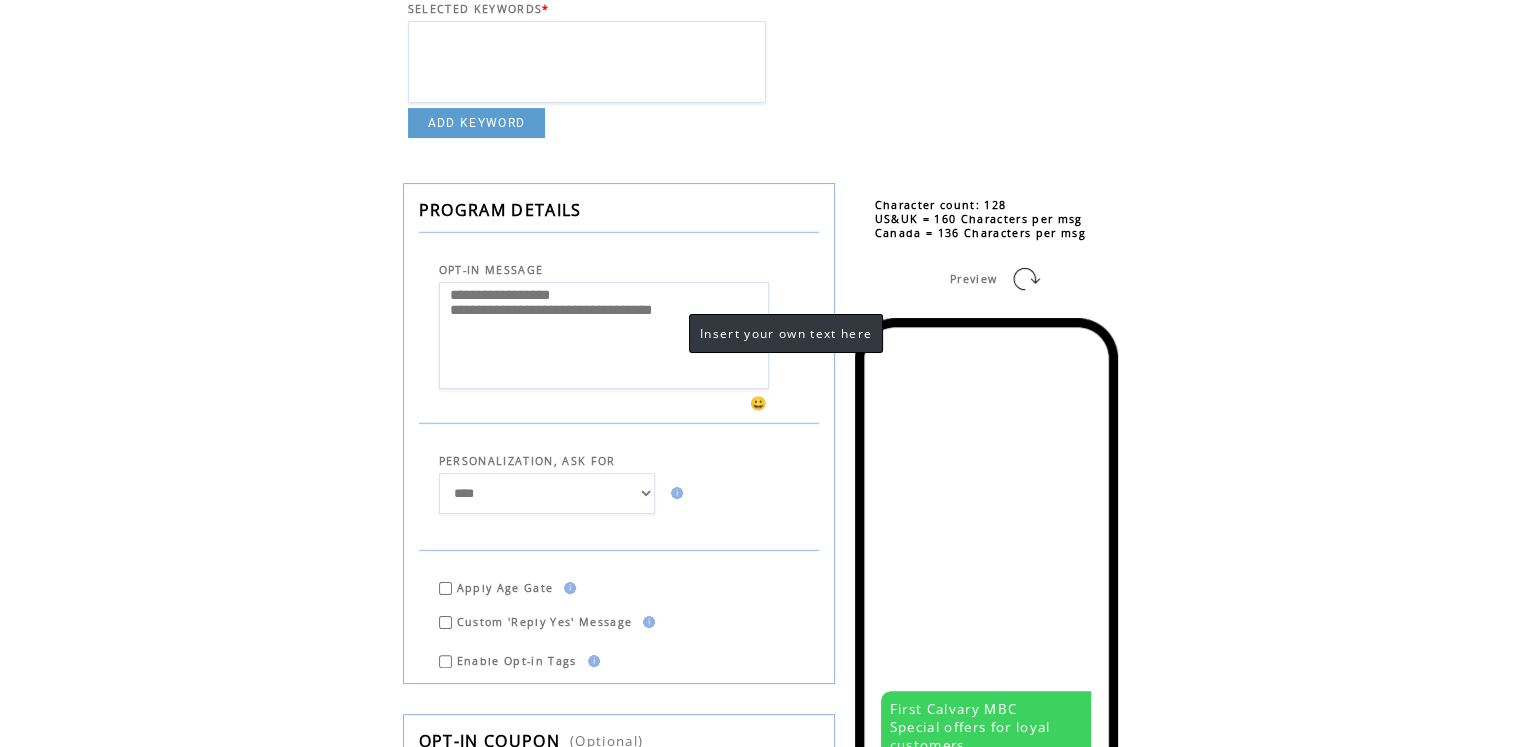 click on "**********" at bounding box center [604, 335] 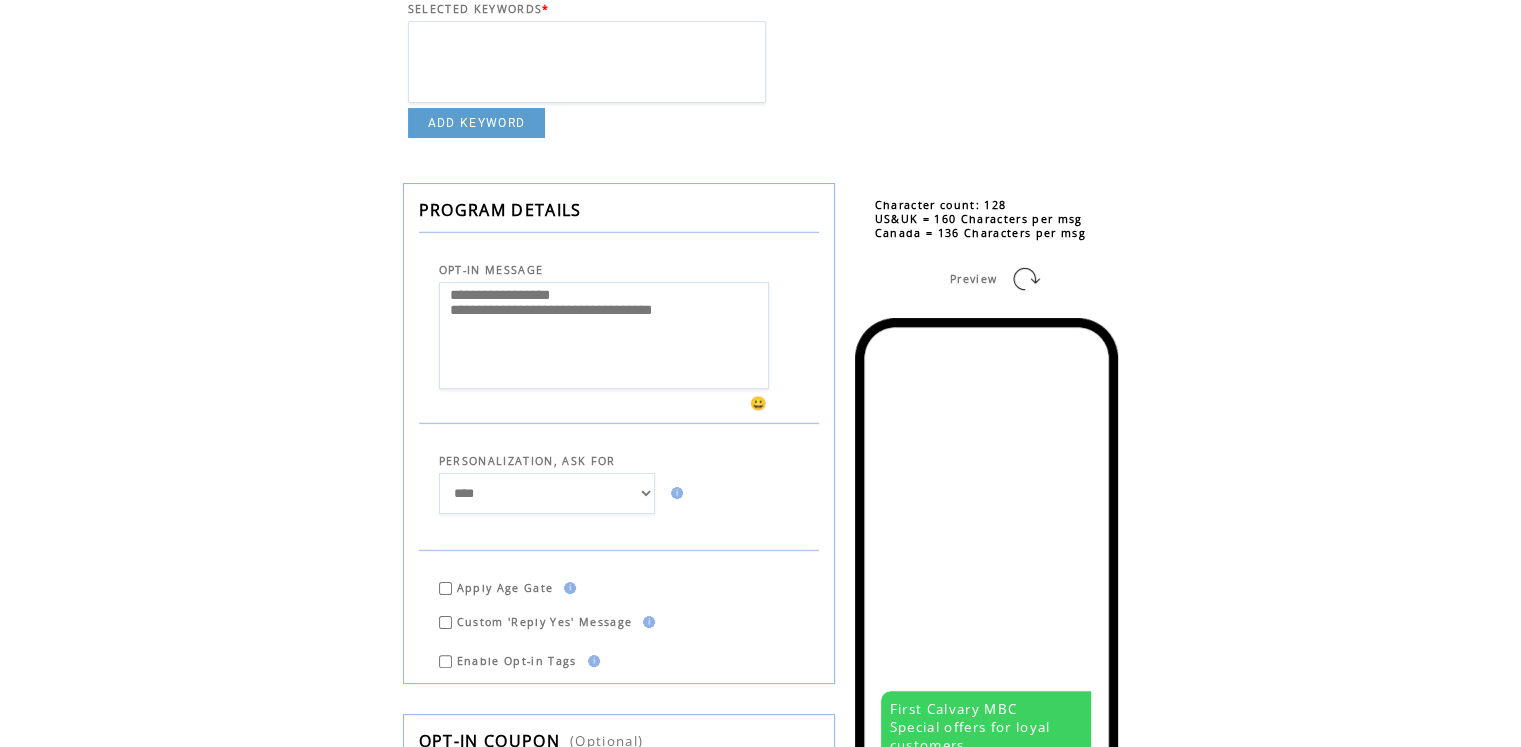 drag, startPoint x: 452, startPoint y: 321, endPoint x: 757, endPoint y: 416, distance: 319.45267 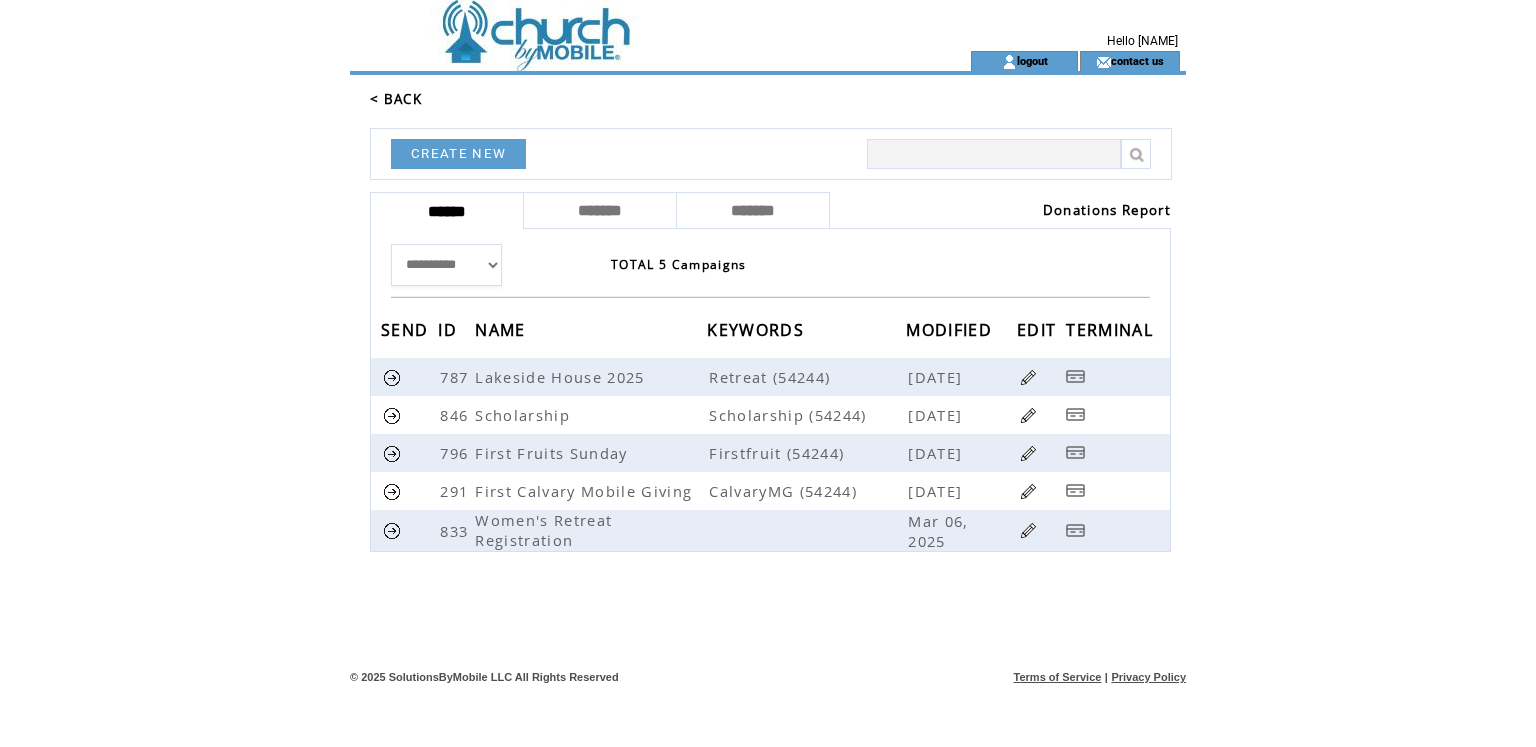 scroll, scrollTop: 0, scrollLeft: 0, axis: both 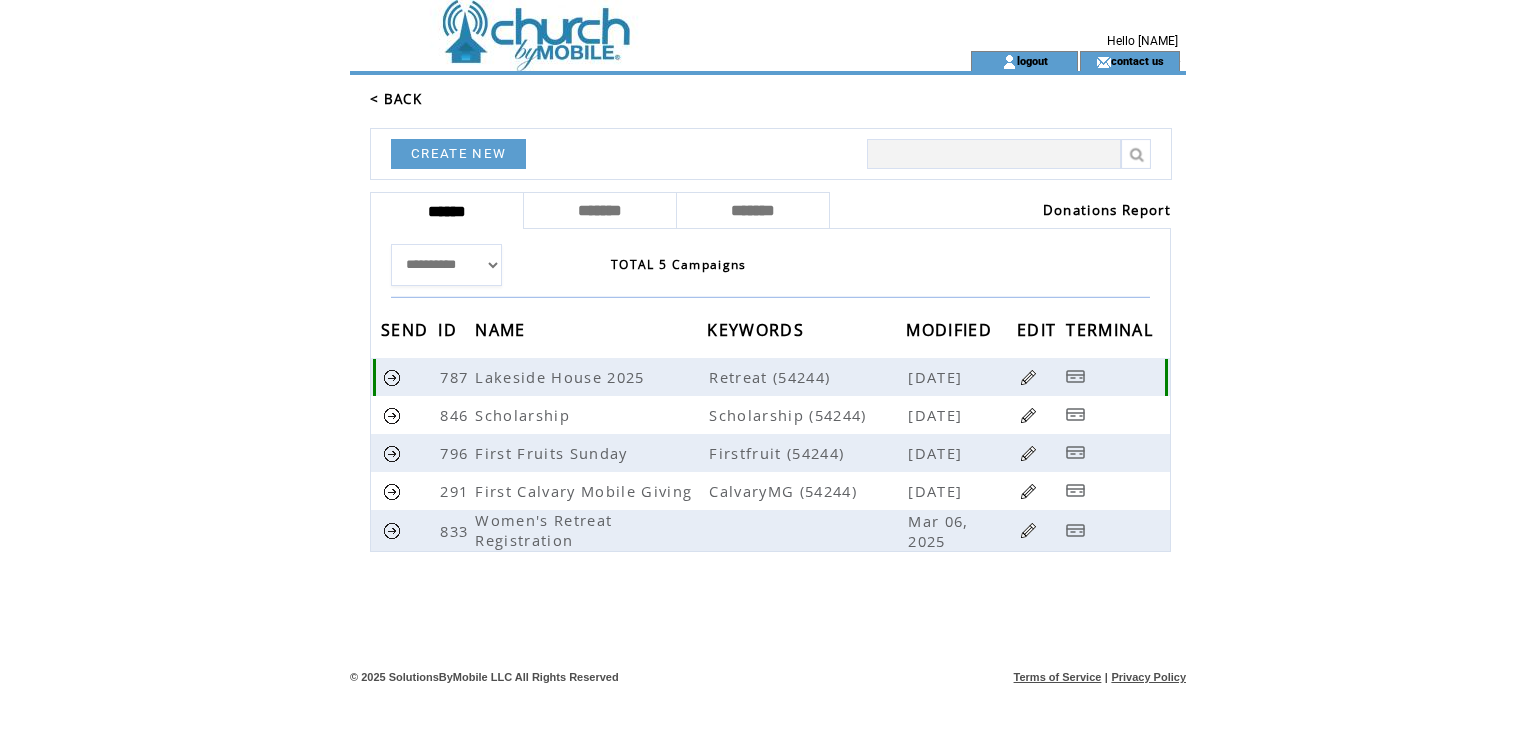 click at bounding box center (1028, 377) 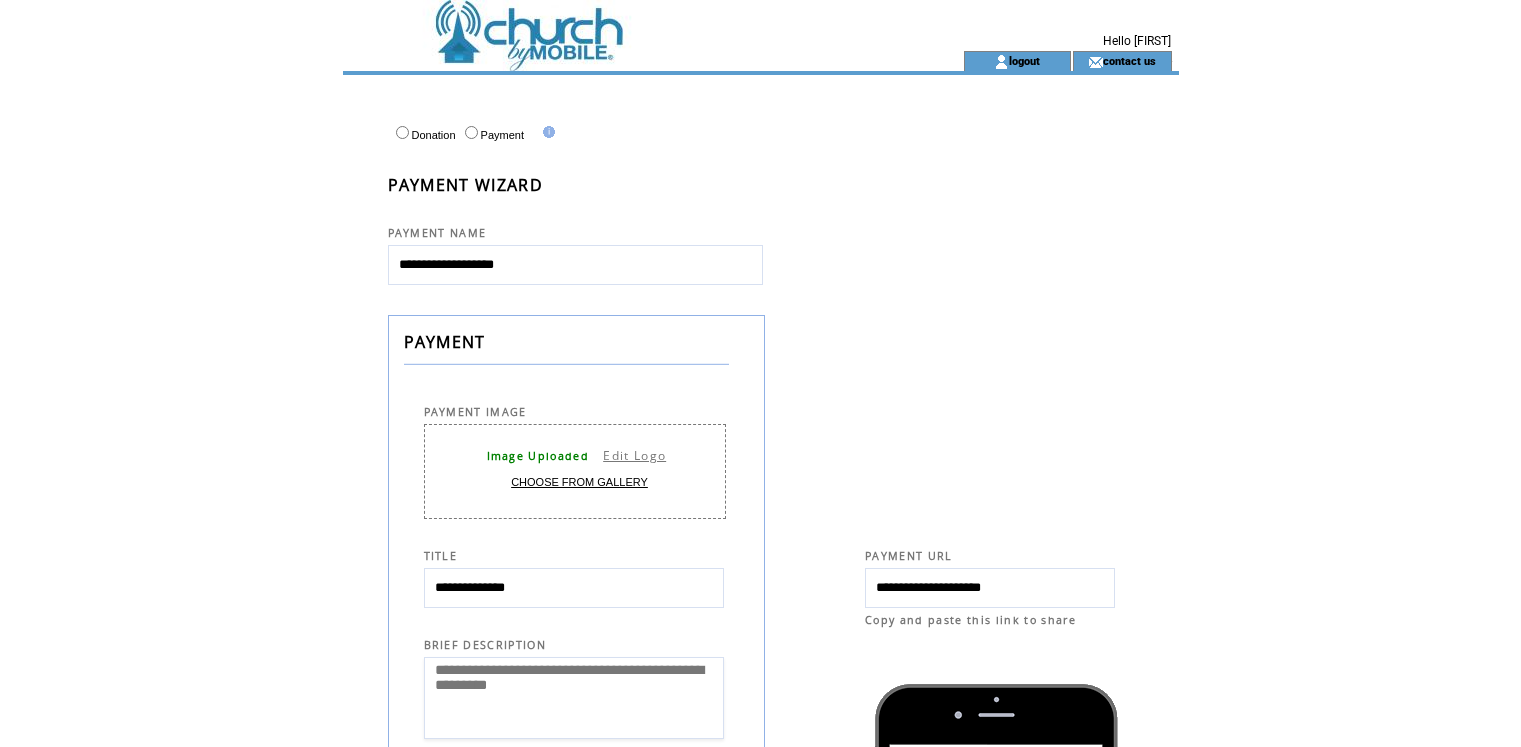 select 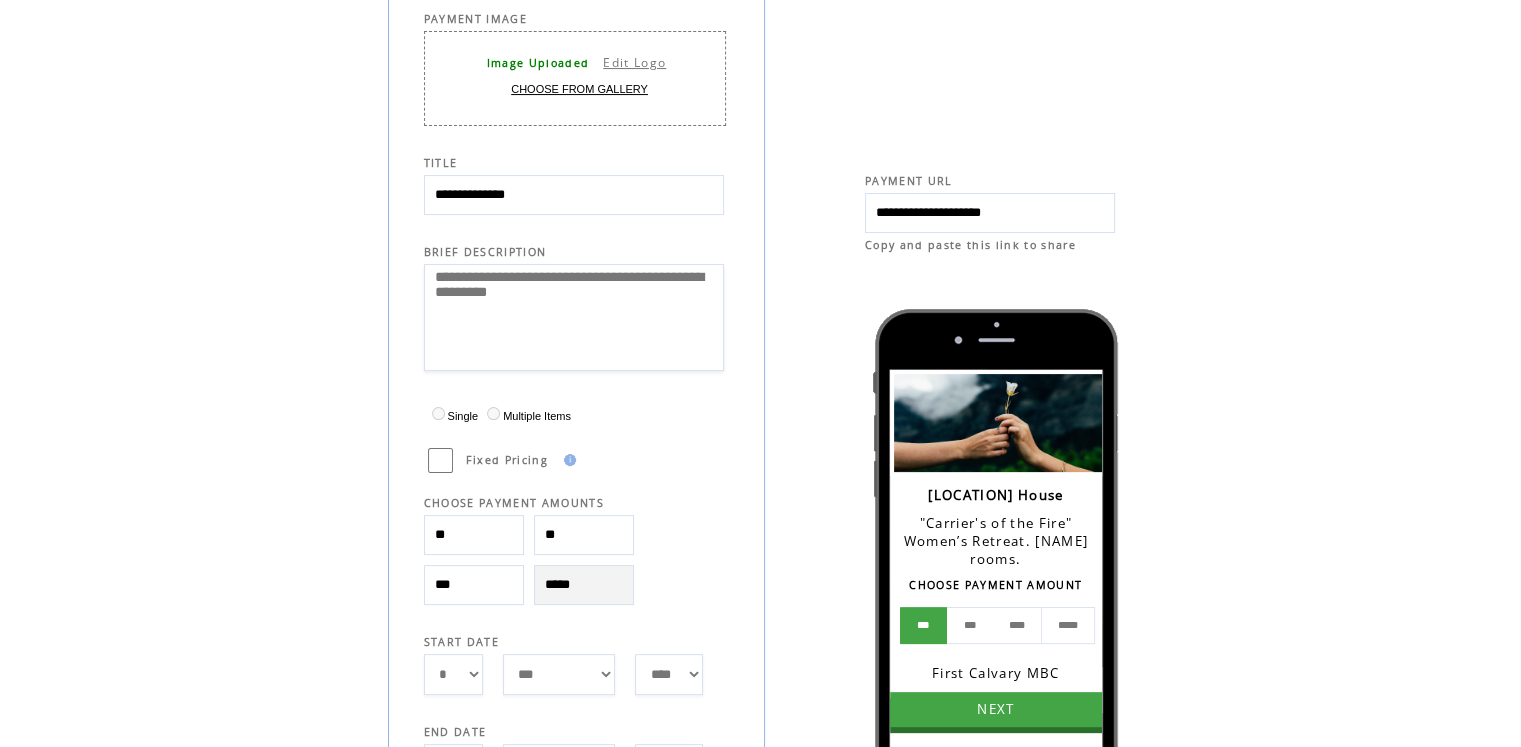 scroll, scrollTop: 400, scrollLeft: 0, axis: vertical 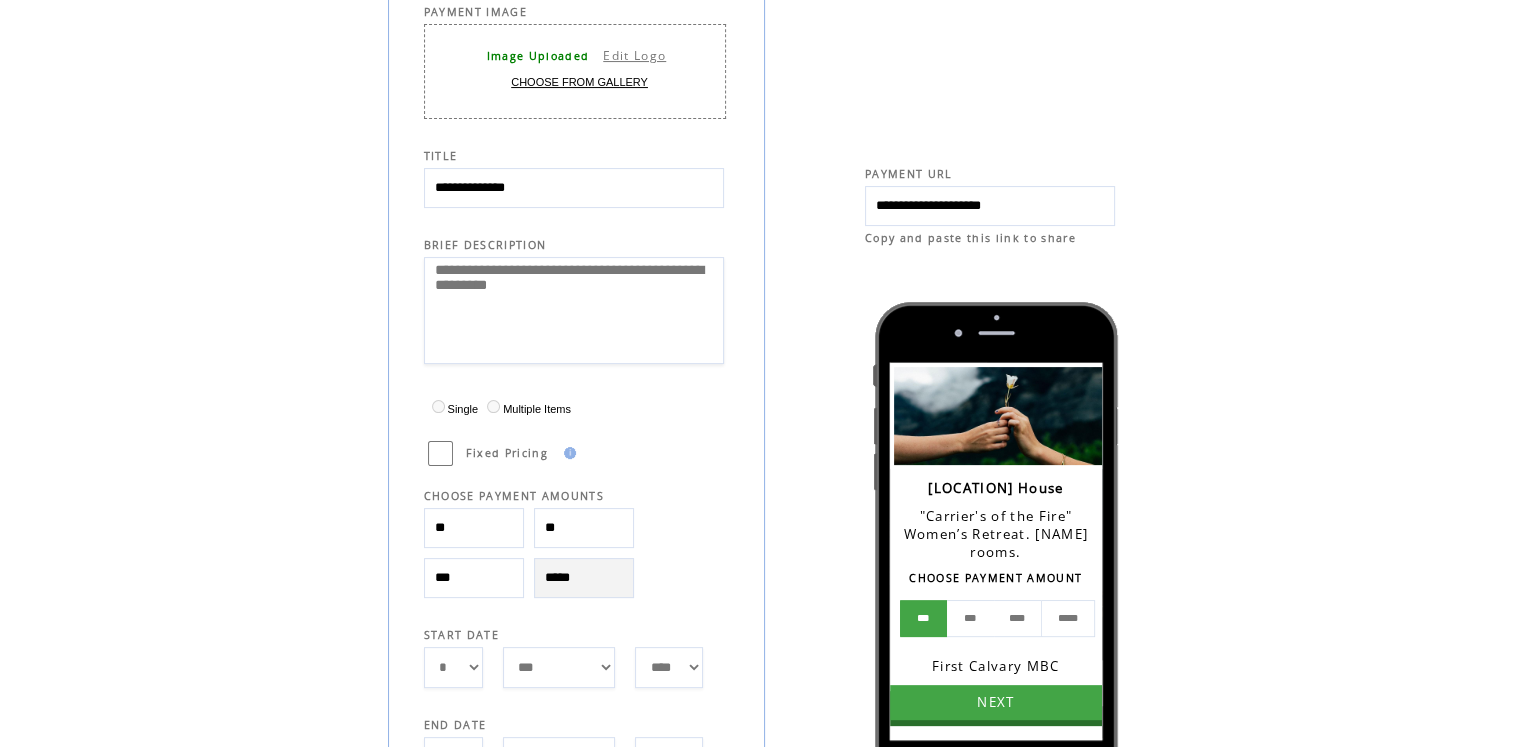drag, startPoint x: 643, startPoint y: 309, endPoint x: 396, endPoint y: 274, distance: 249.46744 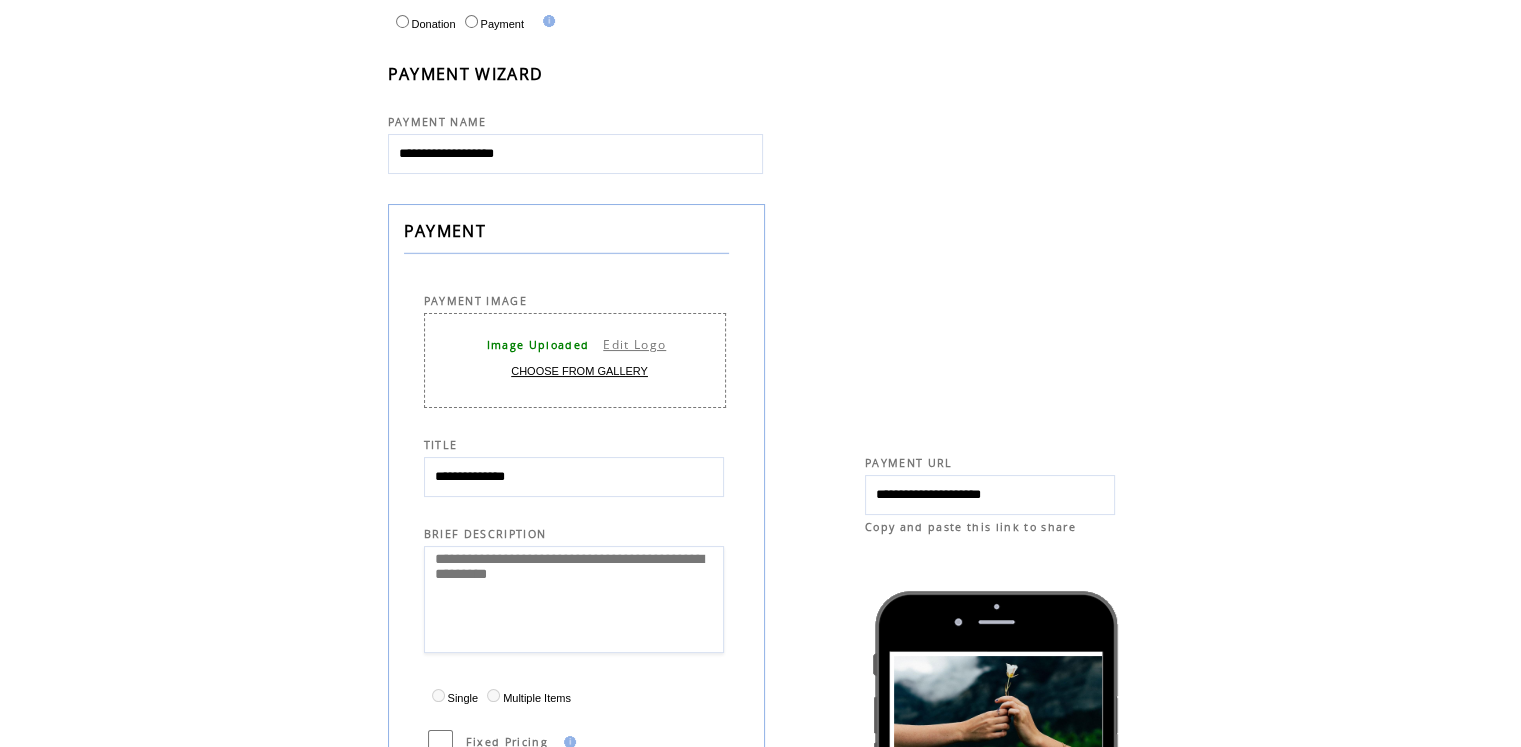 scroll, scrollTop: 0, scrollLeft: 0, axis: both 